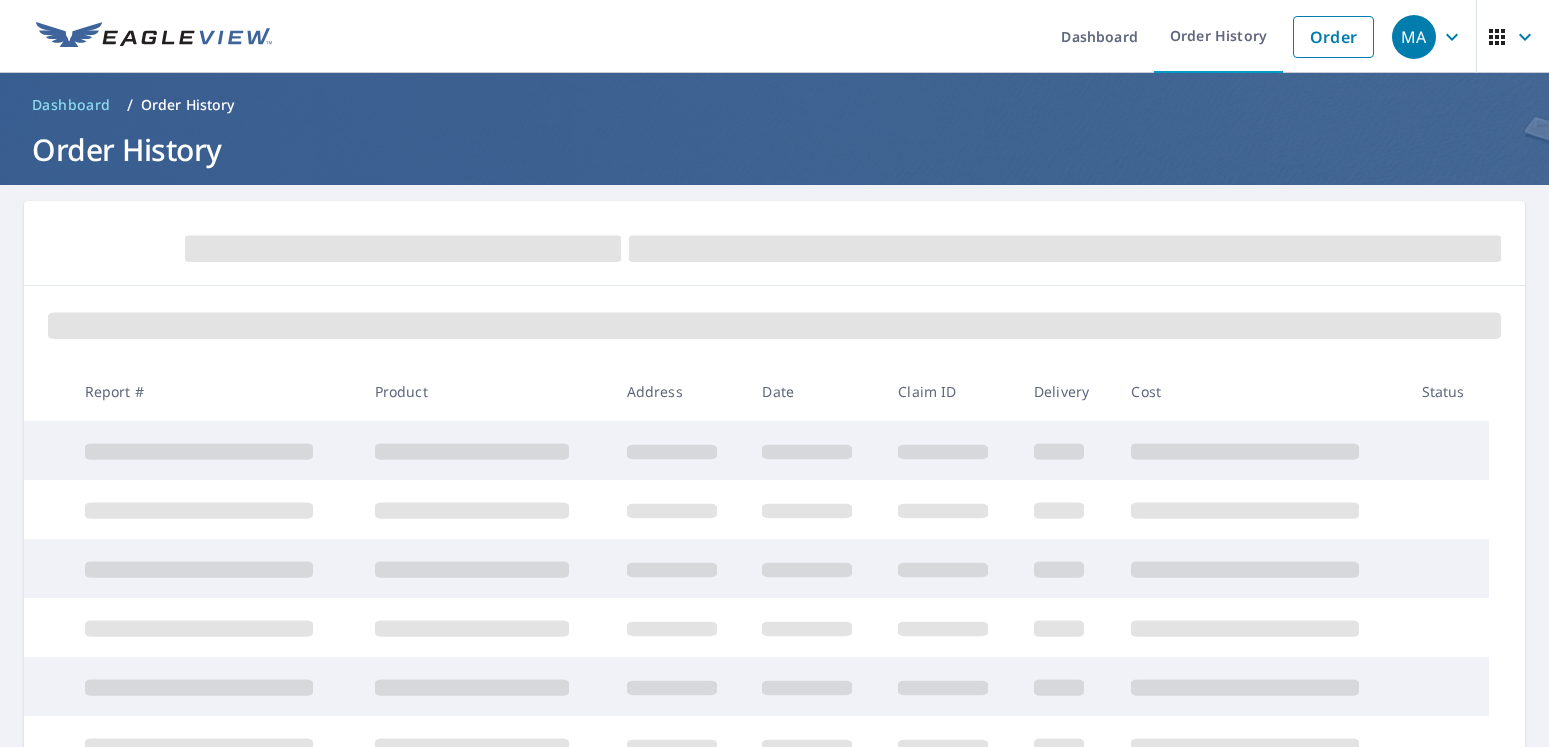 scroll, scrollTop: 0, scrollLeft: 0, axis: both 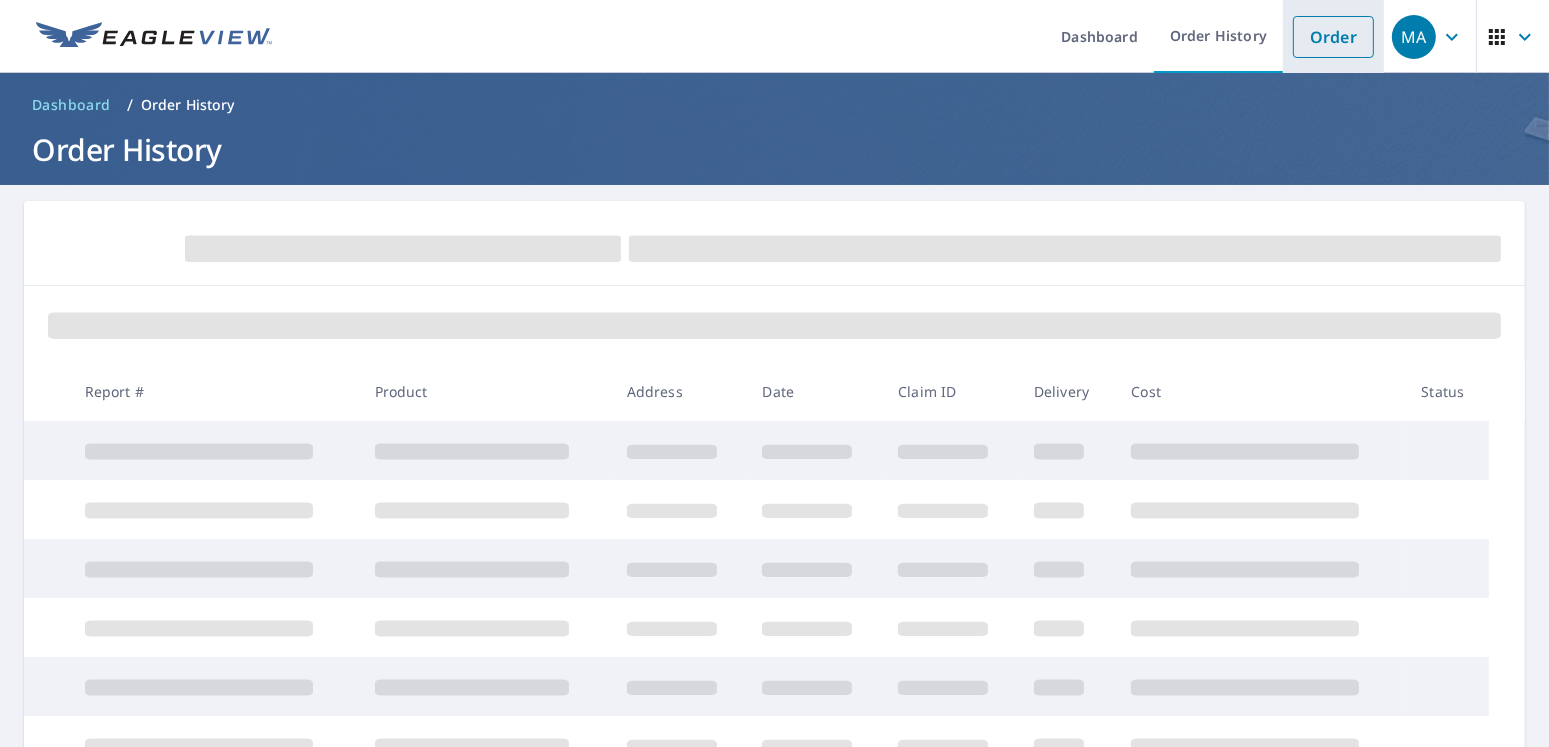 click on "Order" at bounding box center (1333, 37) 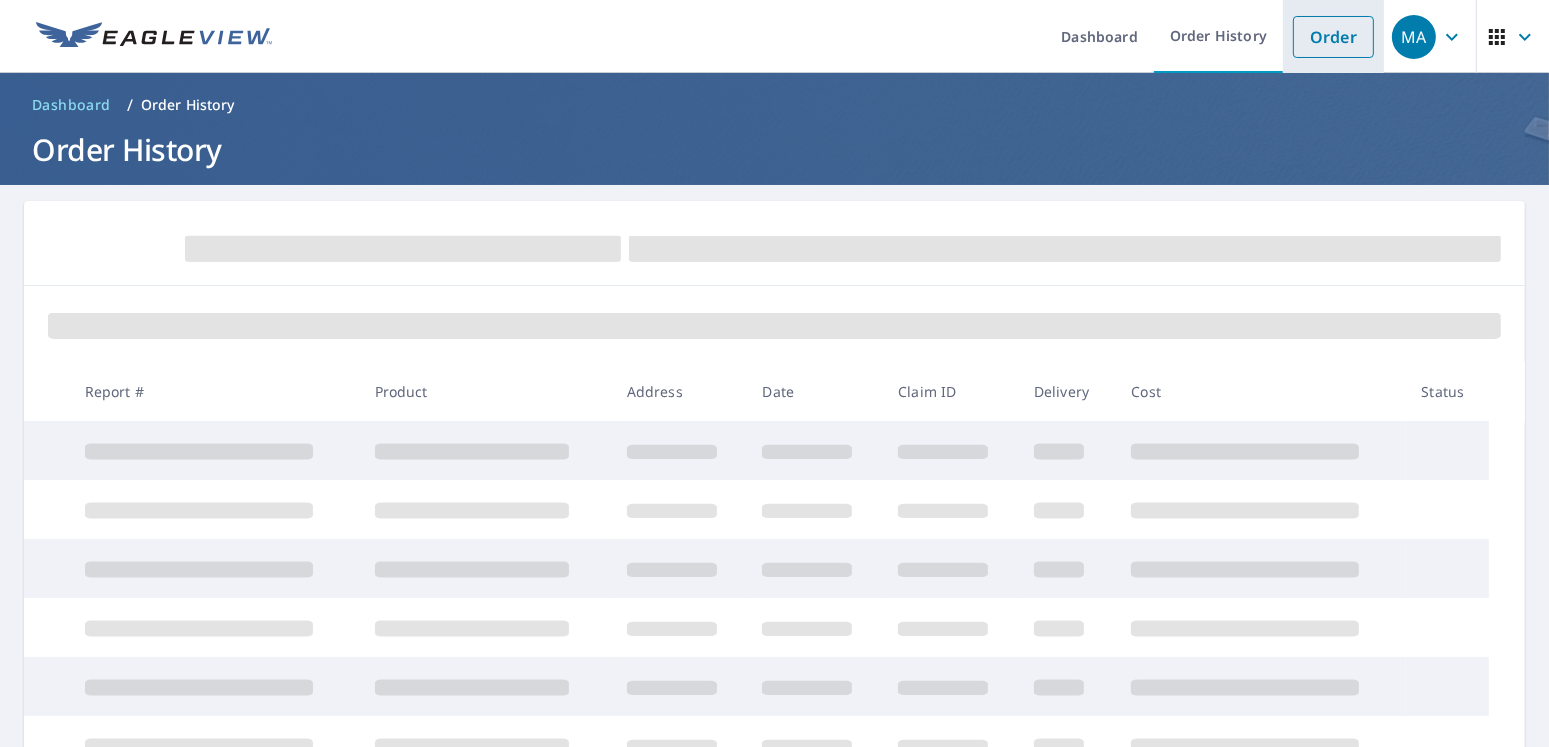 click on "Order" at bounding box center [1333, 37] 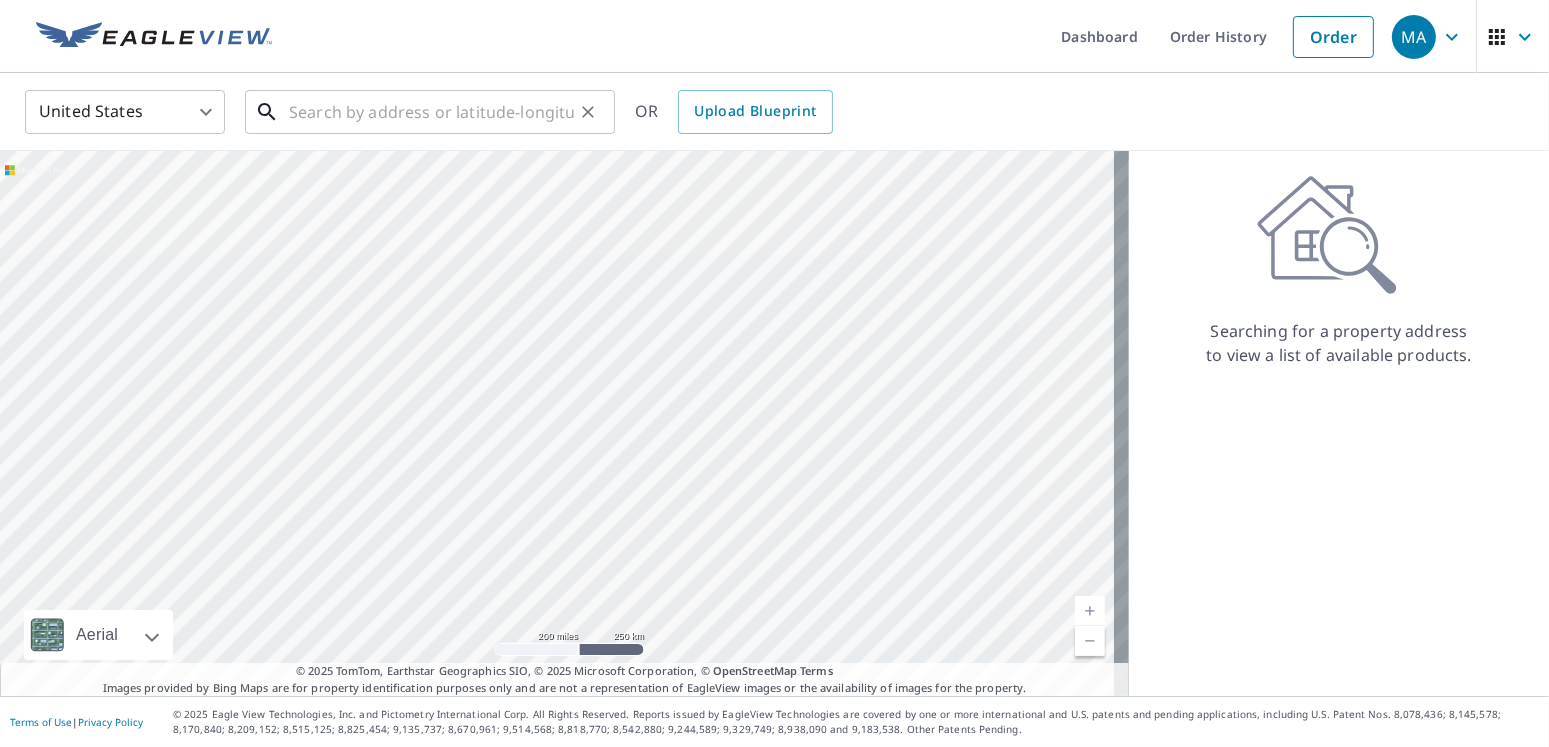 click at bounding box center [431, 112] 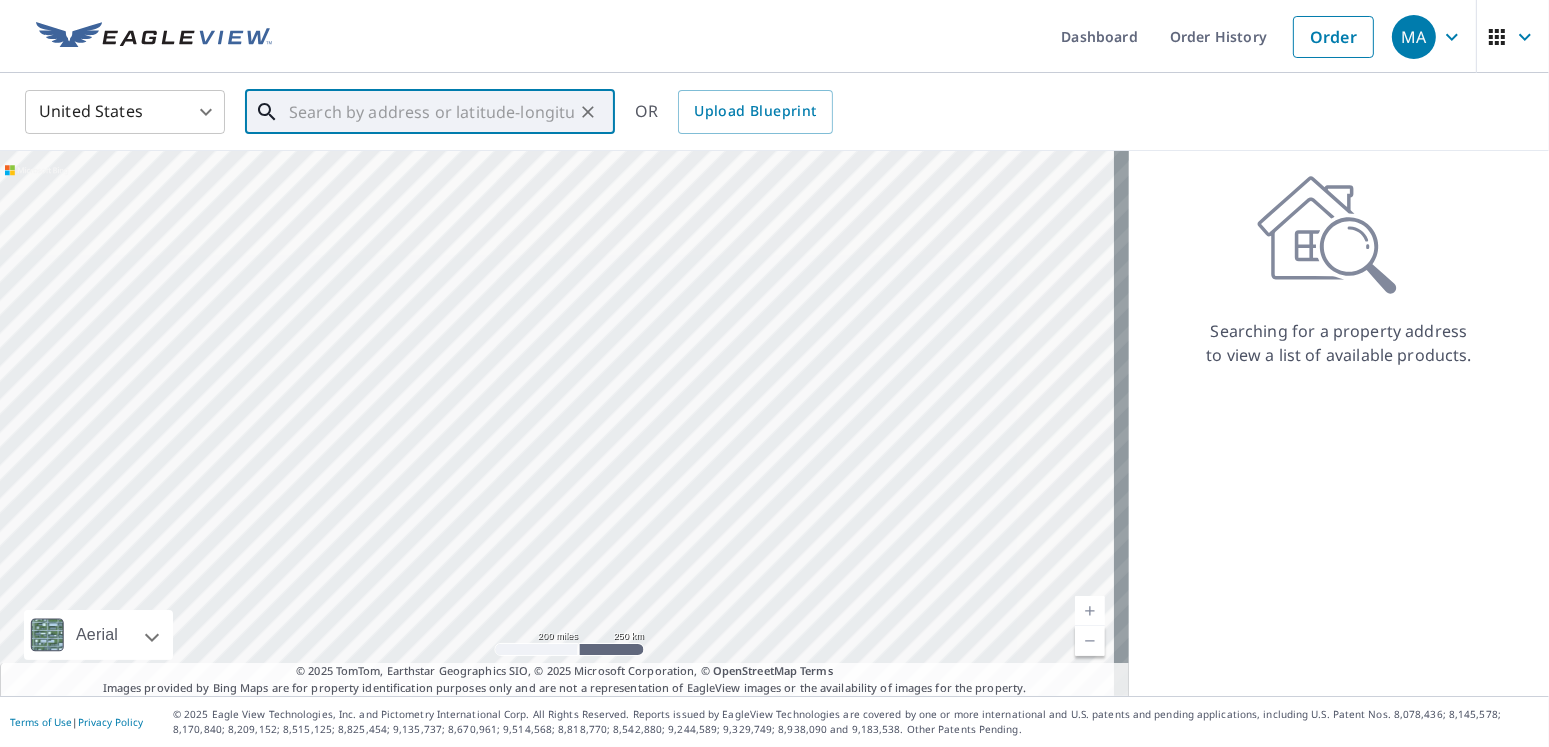 paste on "[NUMBER] [STREET] [CITY] , [STATE] [POSTAL_CODE]" 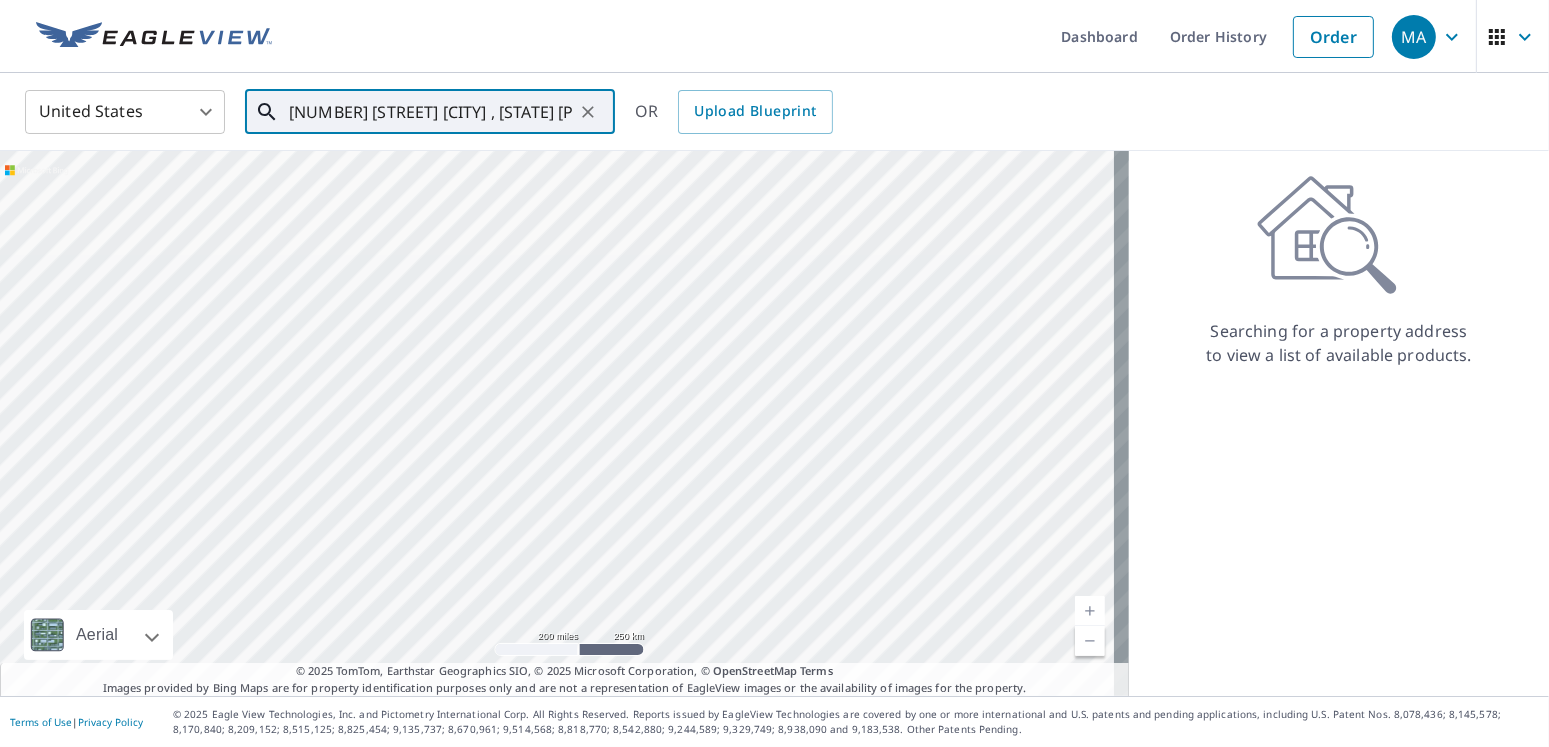 scroll, scrollTop: 0, scrollLeft: 1, axis: horizontal 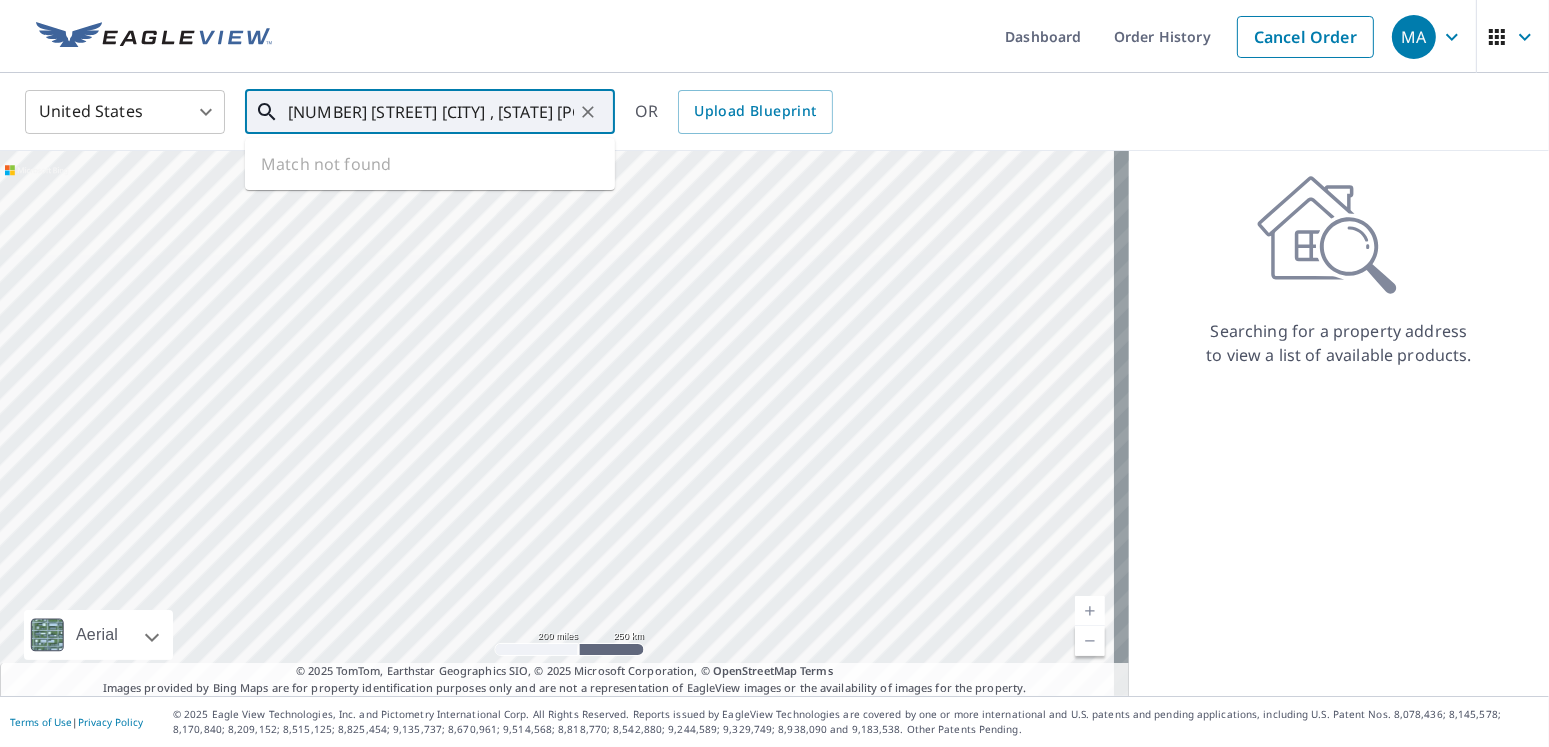 type on "[NUMBER] [STREET] [CITY] , [STATE] [POSTAL_CODE]" 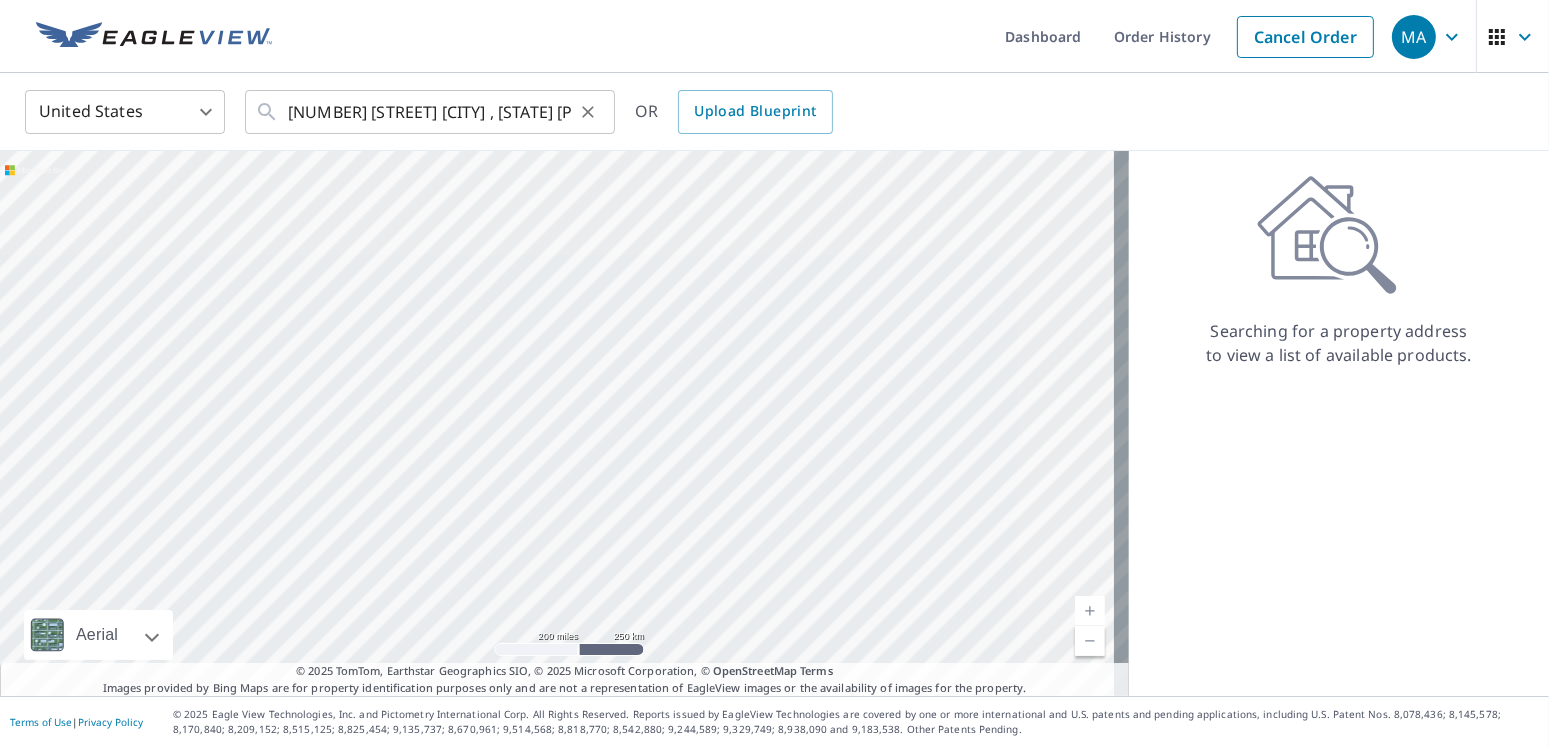 scroll, scrollTop: 0, scrollLeft: 0, axis: both 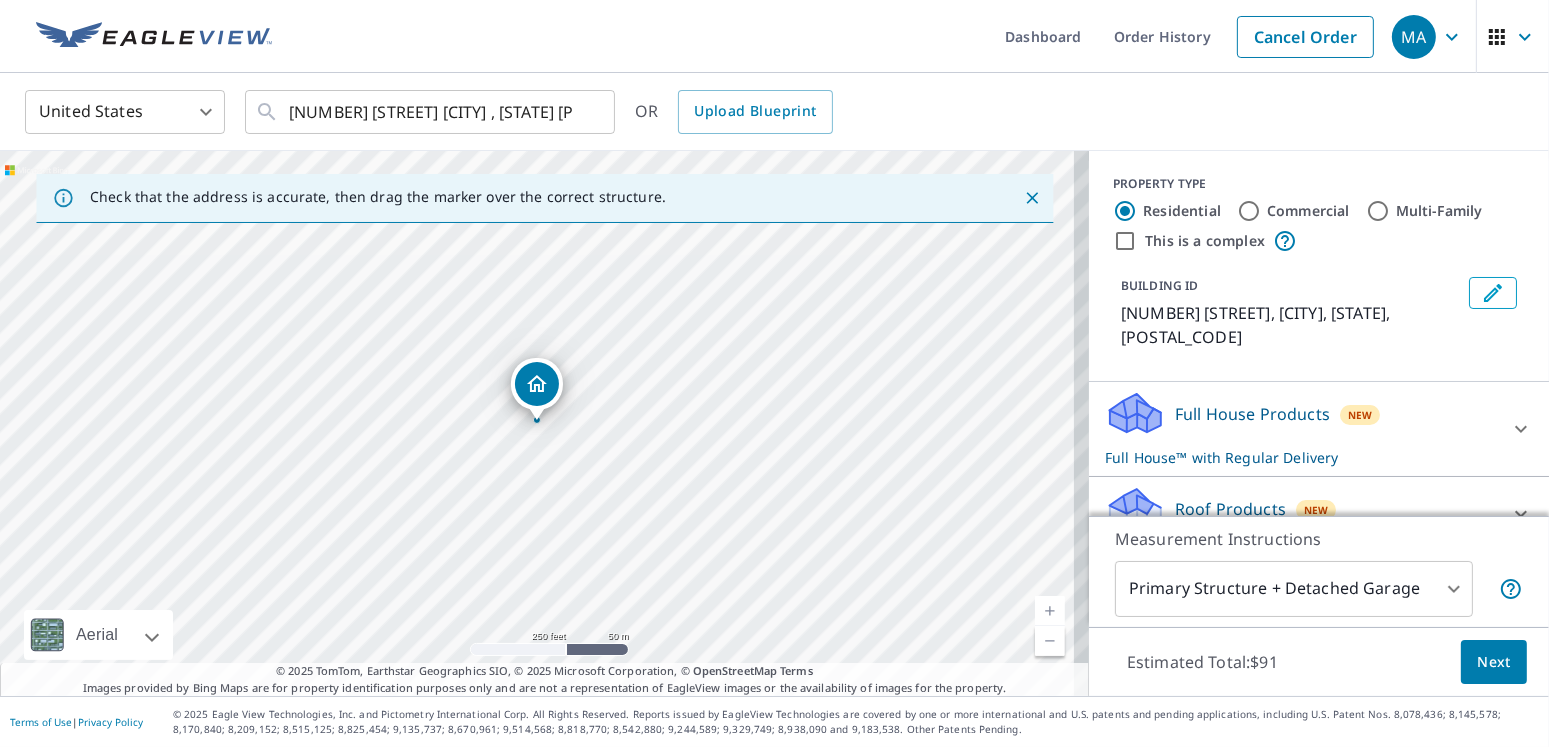click on "Roof Products" at bounding box center [1230, 509] 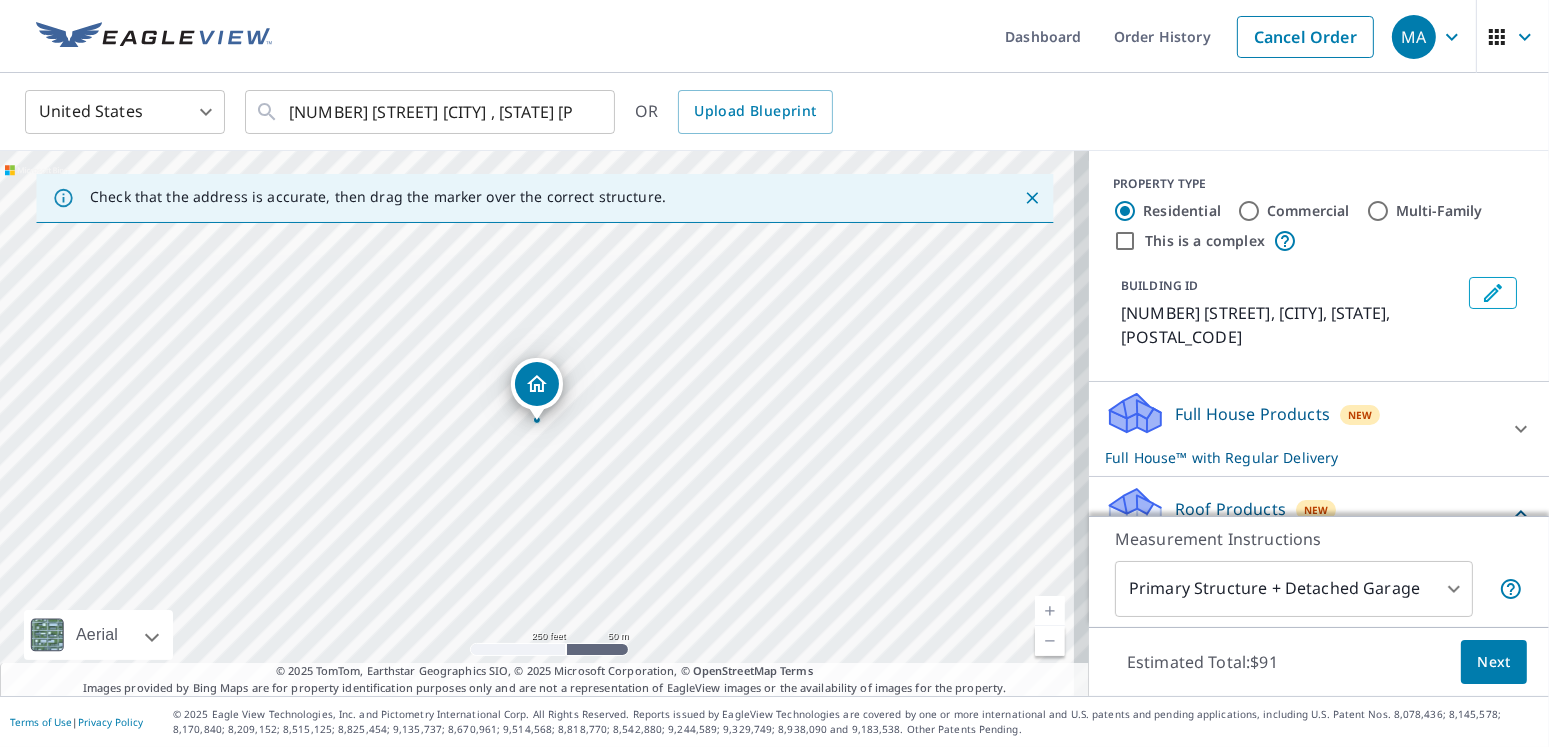 scroll, scrollTop: 100, scrollLeft: 0, axis: vertical 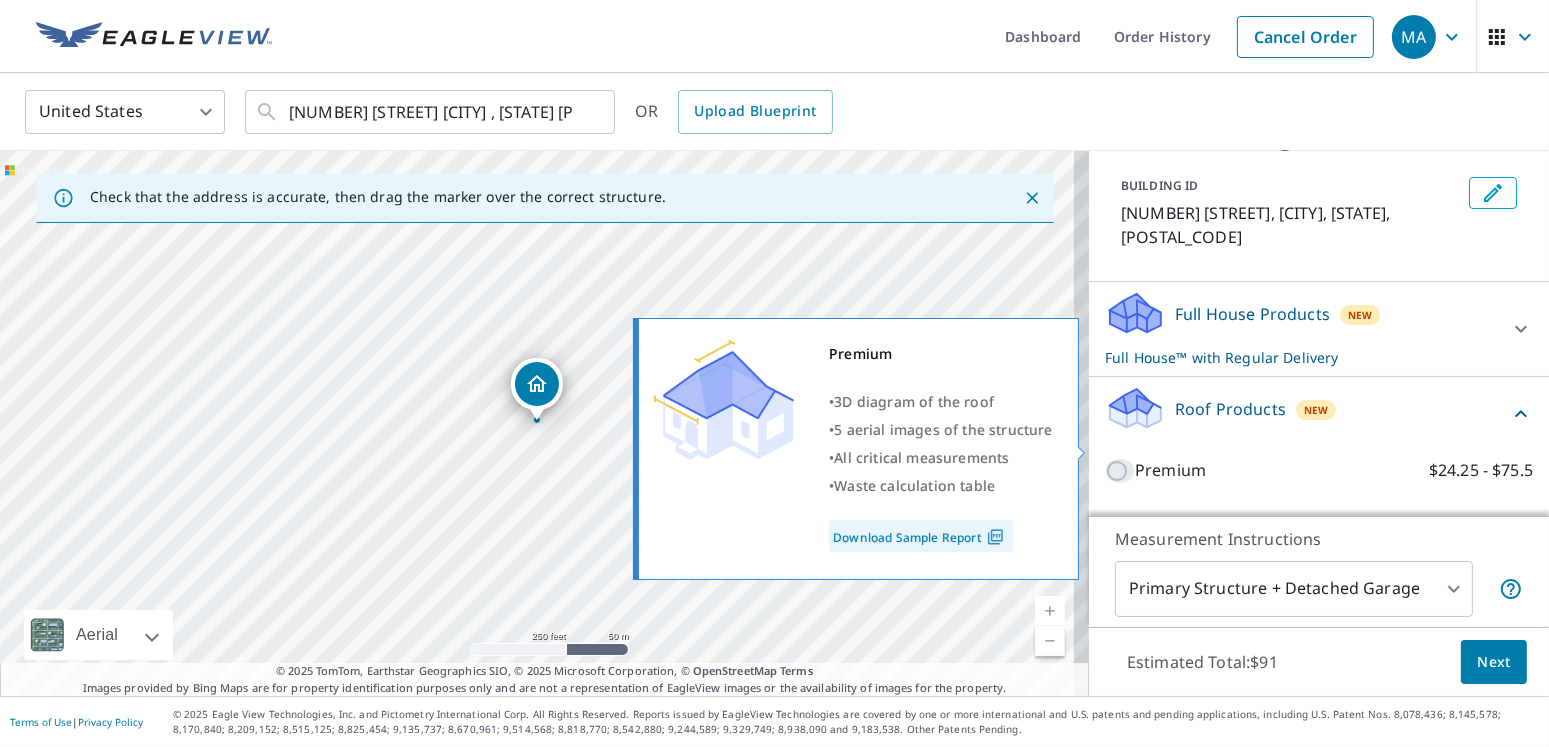 click on "Premium $24.25 - $75.5" at bounding box center (1120, 471) 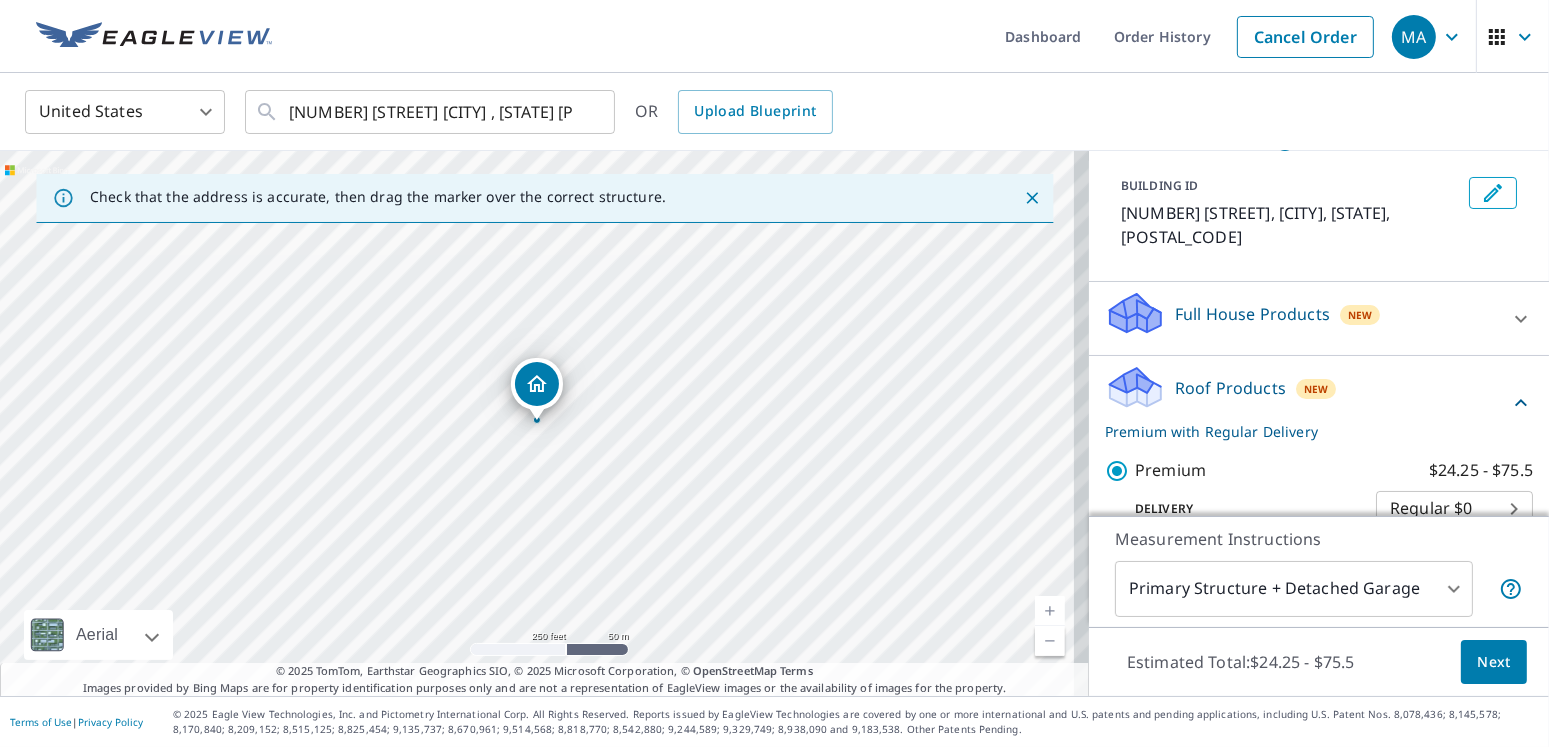 click on "MA MA
Dashboard Order History Cancel Order MA United States US ​ [NUMBER] [STREET] [CITY] , [STATE] [POSTAL_CODE] ​ OR Upload Blueprint Check that the address is accurate, then drag the marker over the correct structure. [NUMBER] [STREET] [CITY], [STATE] [POSTAL_CODE] Aerial Road A standard road map Aerial A detailed look from above Labels Labels 250 feet 50 m © 2025 TomTom, © Vexcel Imaging, © 2025 Microsoft Corporation,  © OpenStreetMap Terms © 2025 TomTom, Earthstar Geographics SIO, © 2025 Microsoft Corporation, ©   OpenStreetMap   Terms Images provided by Bing Maps are for property identification purposes only and are not a representation of EagleView images or the availability of images for the property. PROPERTY TYPE Residential Commercial Multi-Family This is a complex BUILDING ID [NUMBER] [STREET], [CITY], [STATE], [POSTAL_CODE] Full House Products New Full House™ $91 Roof Products New Premium with Regular Delivery Premium $24.25 - $75.5 Delivery Regular $0 8 ​ Standard $27.5 QuickSquares™ $18 Gutter $13.75 $18 1" at bounding box center [774, 373] 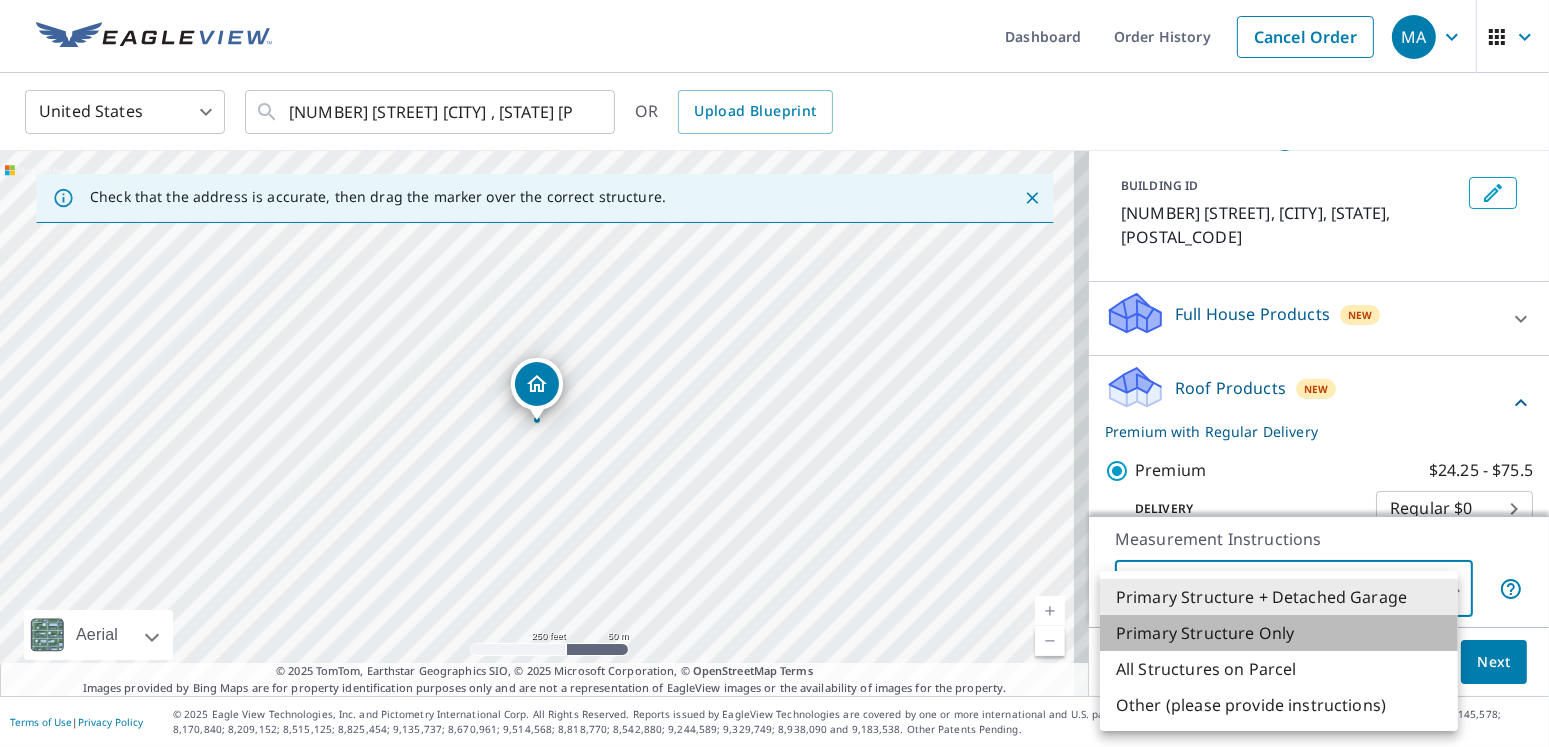 click on "Primary Structure Only" at bounding box center [1279, 633] 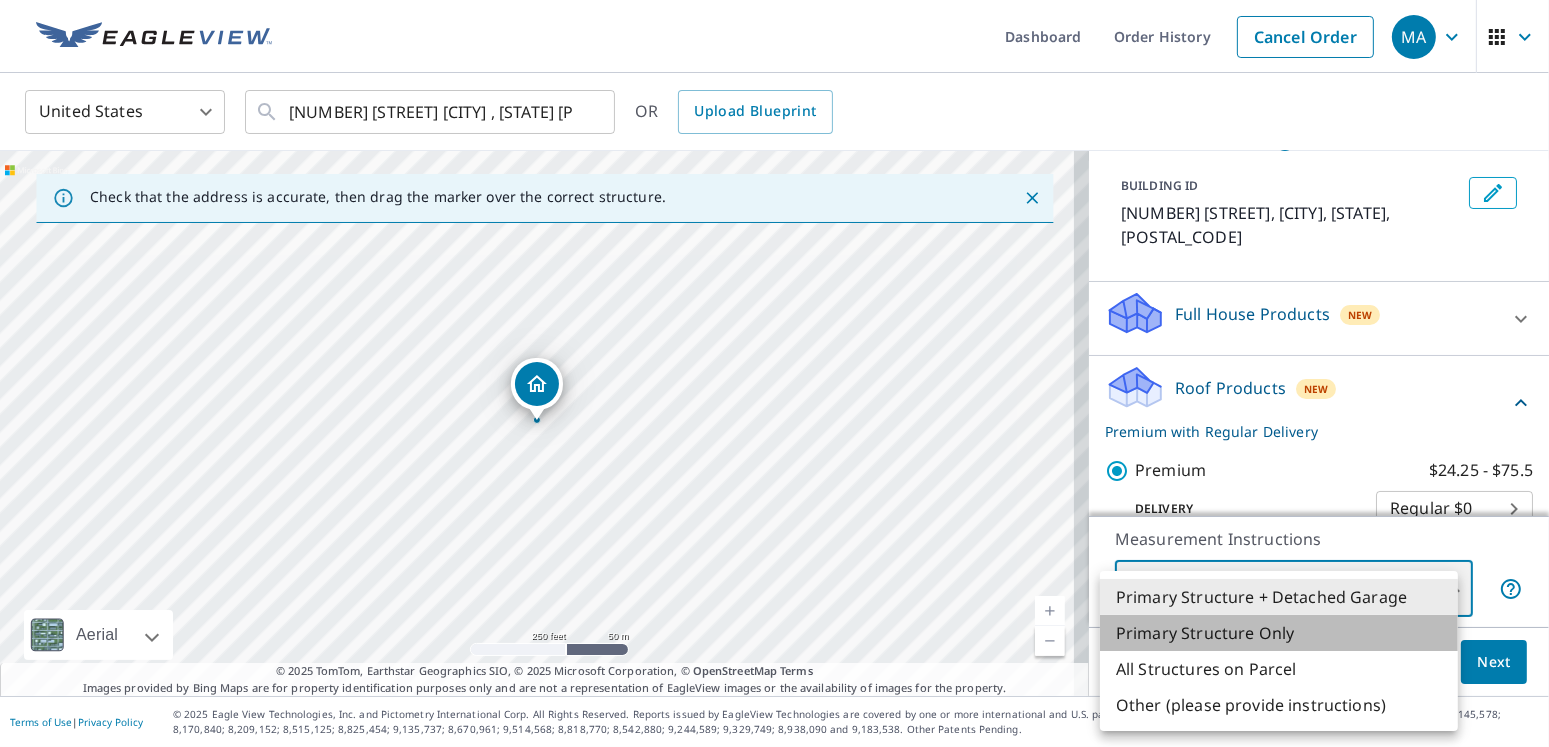 type on "2" 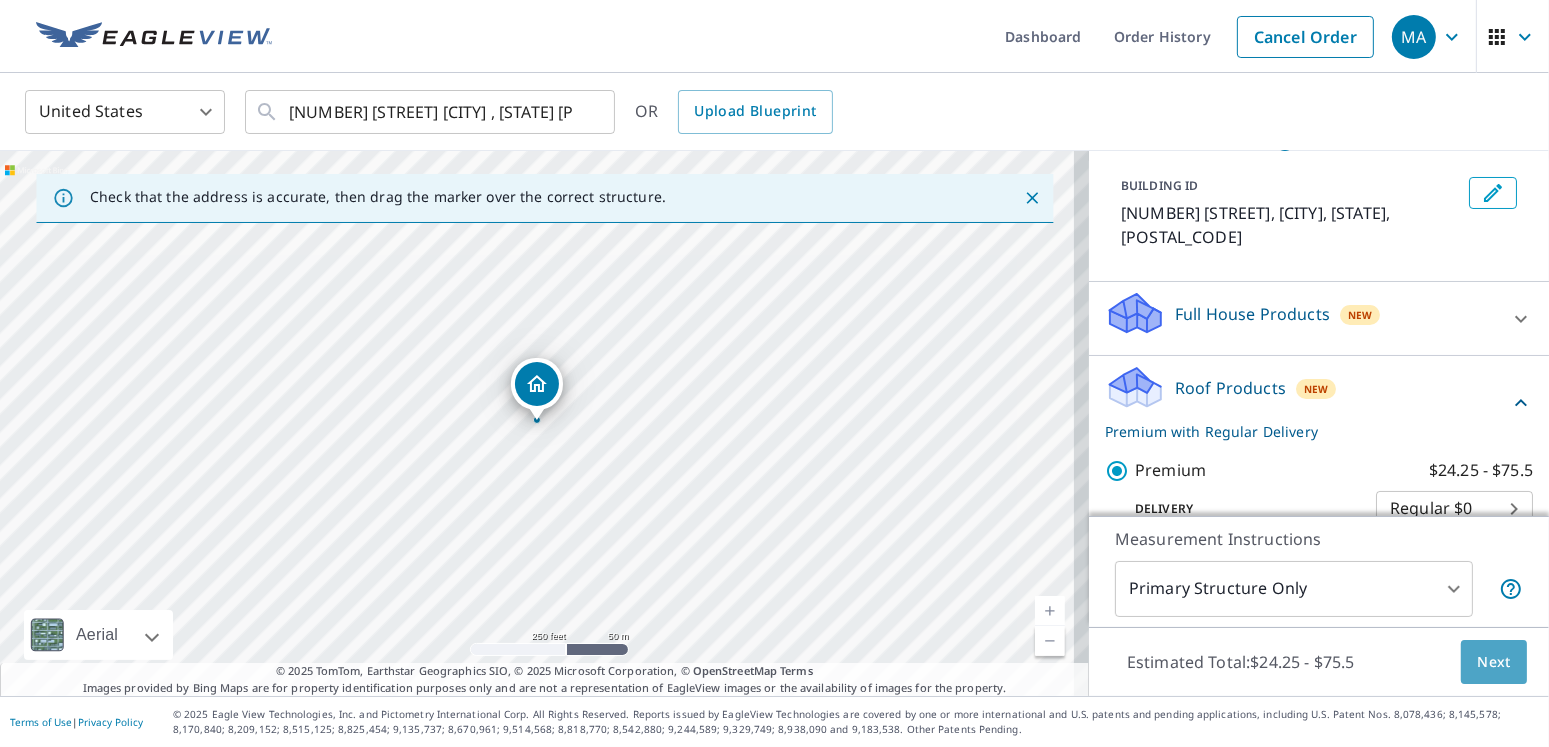 click on "Next" at bounding box center (1494, 662) 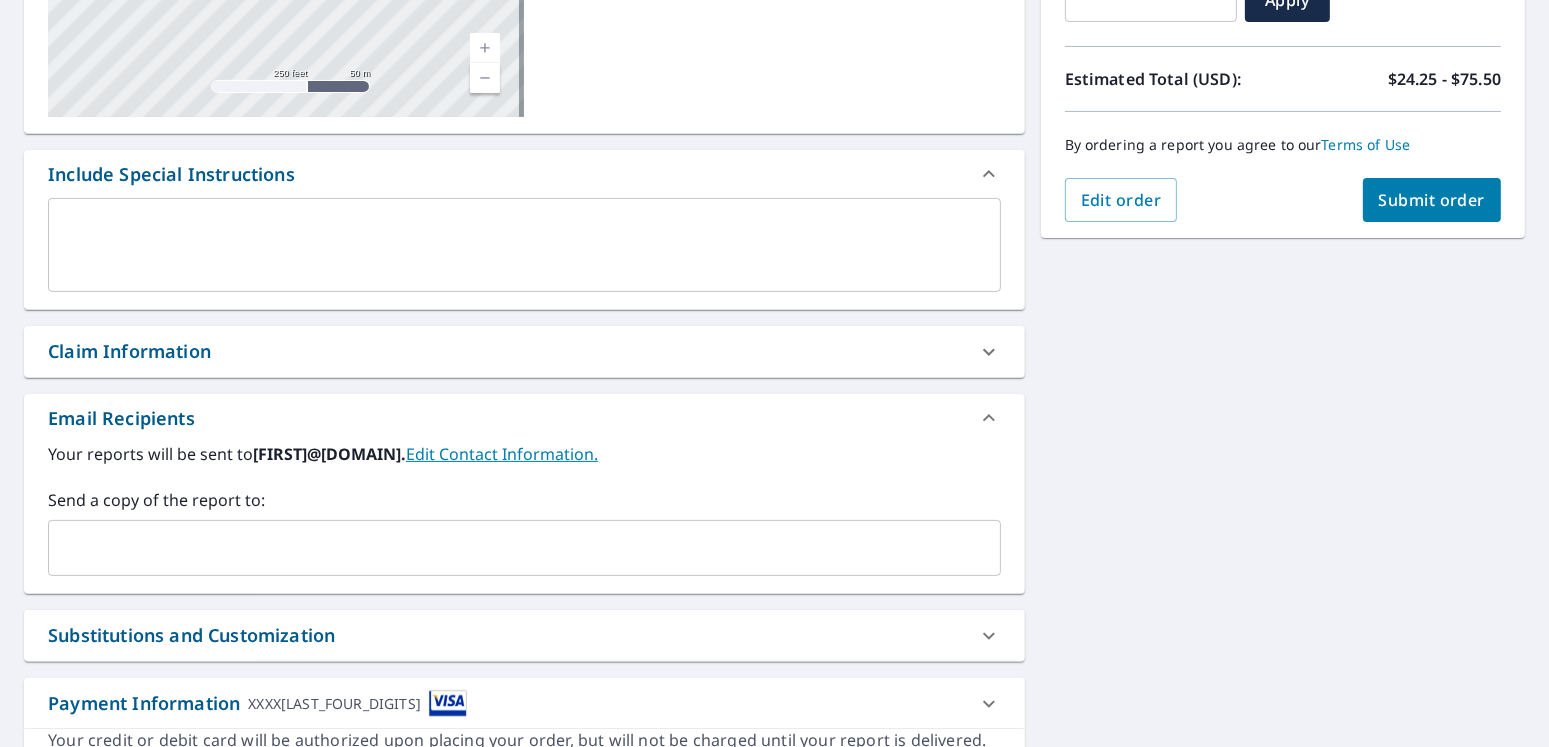 scroll, scrollTop: 500, scrollLeft: 0, axis: vertical 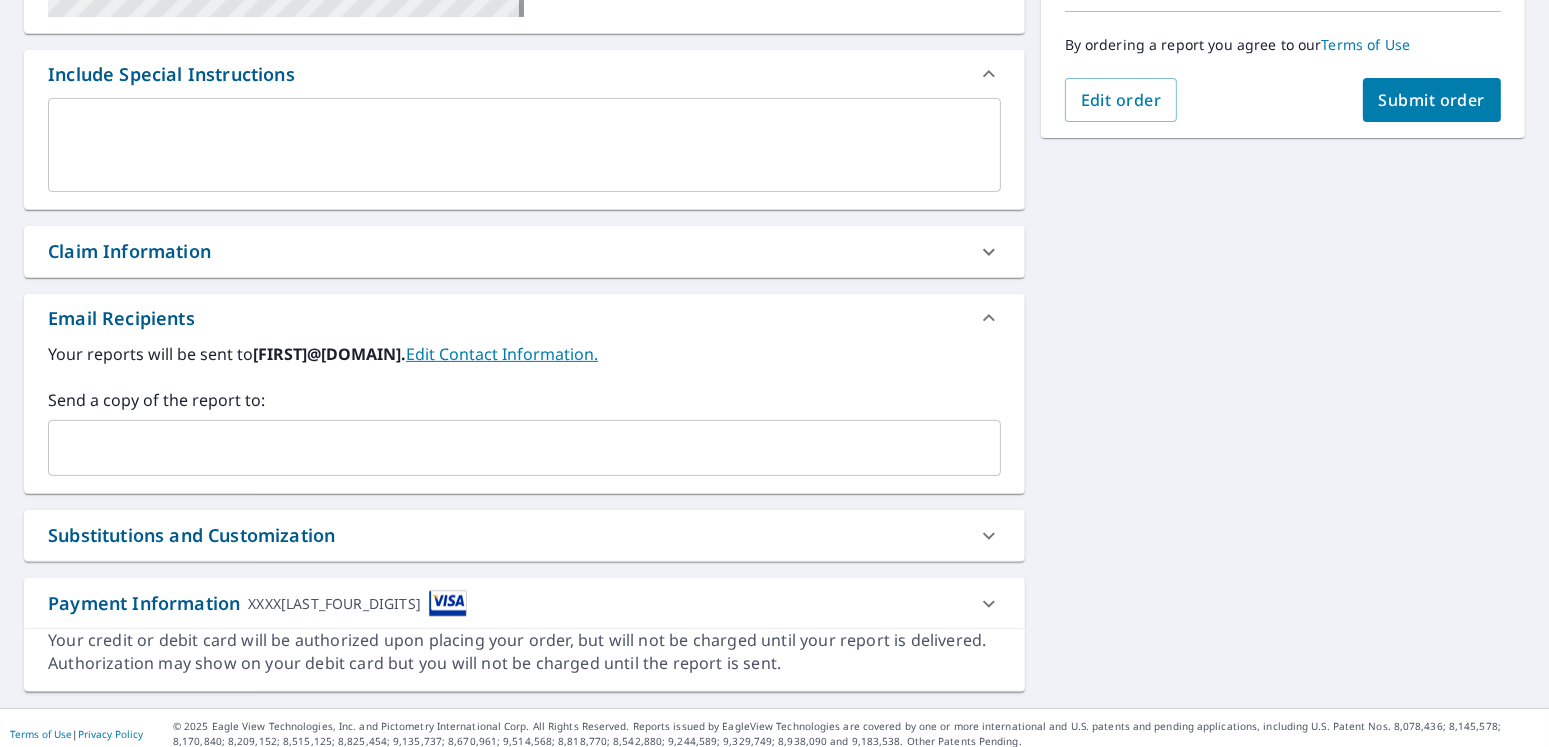 click at bounding box center (509, 448) 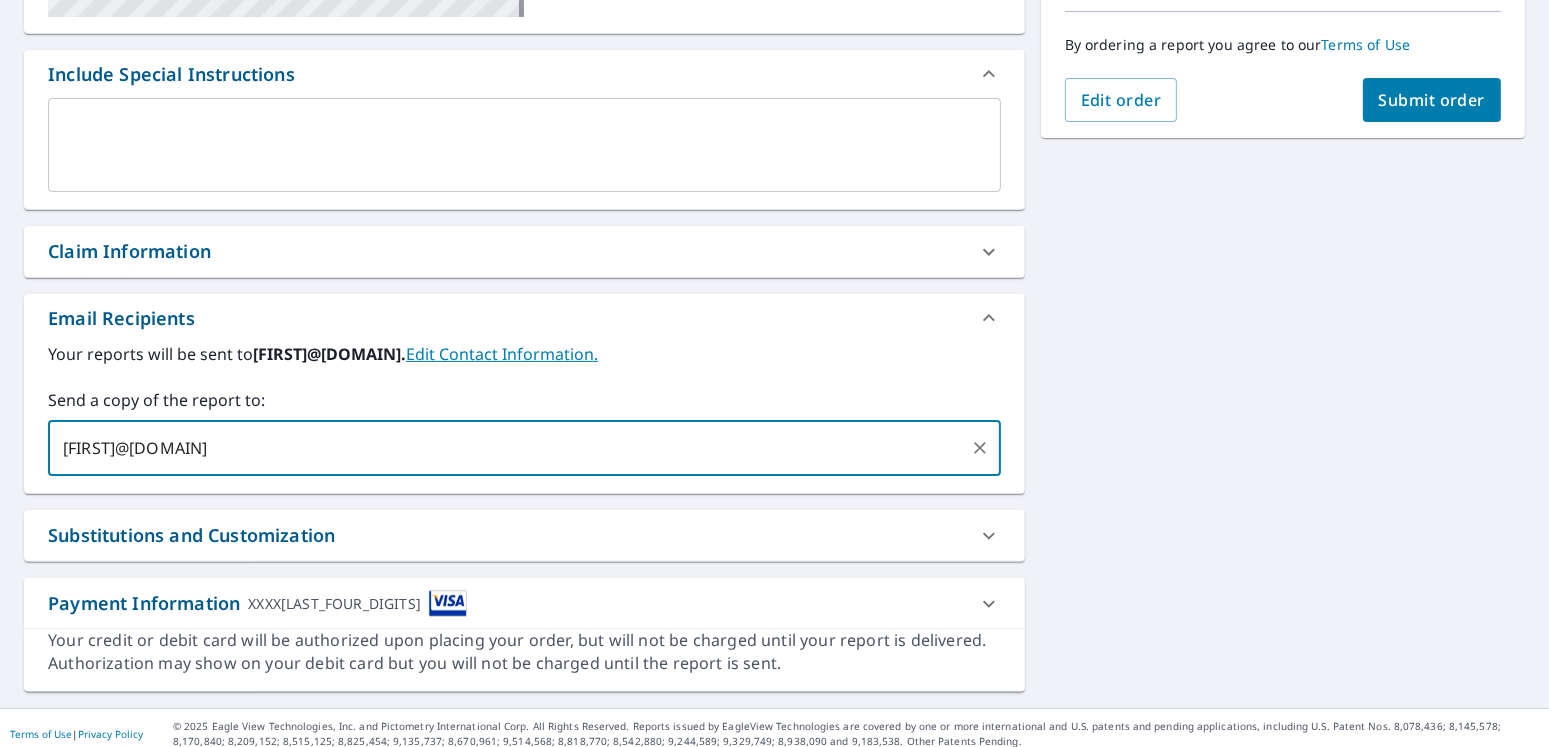type on "[FIRST]@[DOMAIN];" 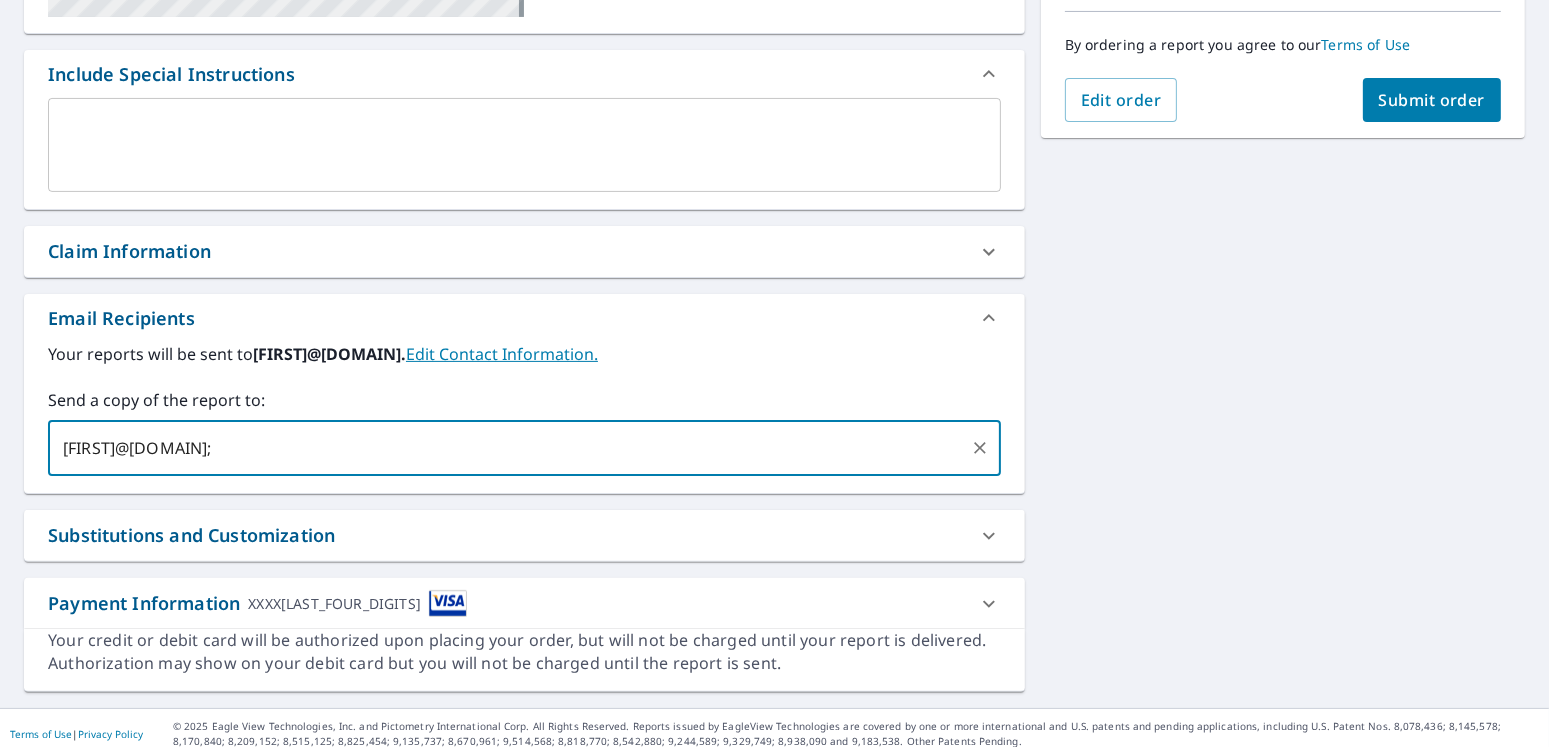 type 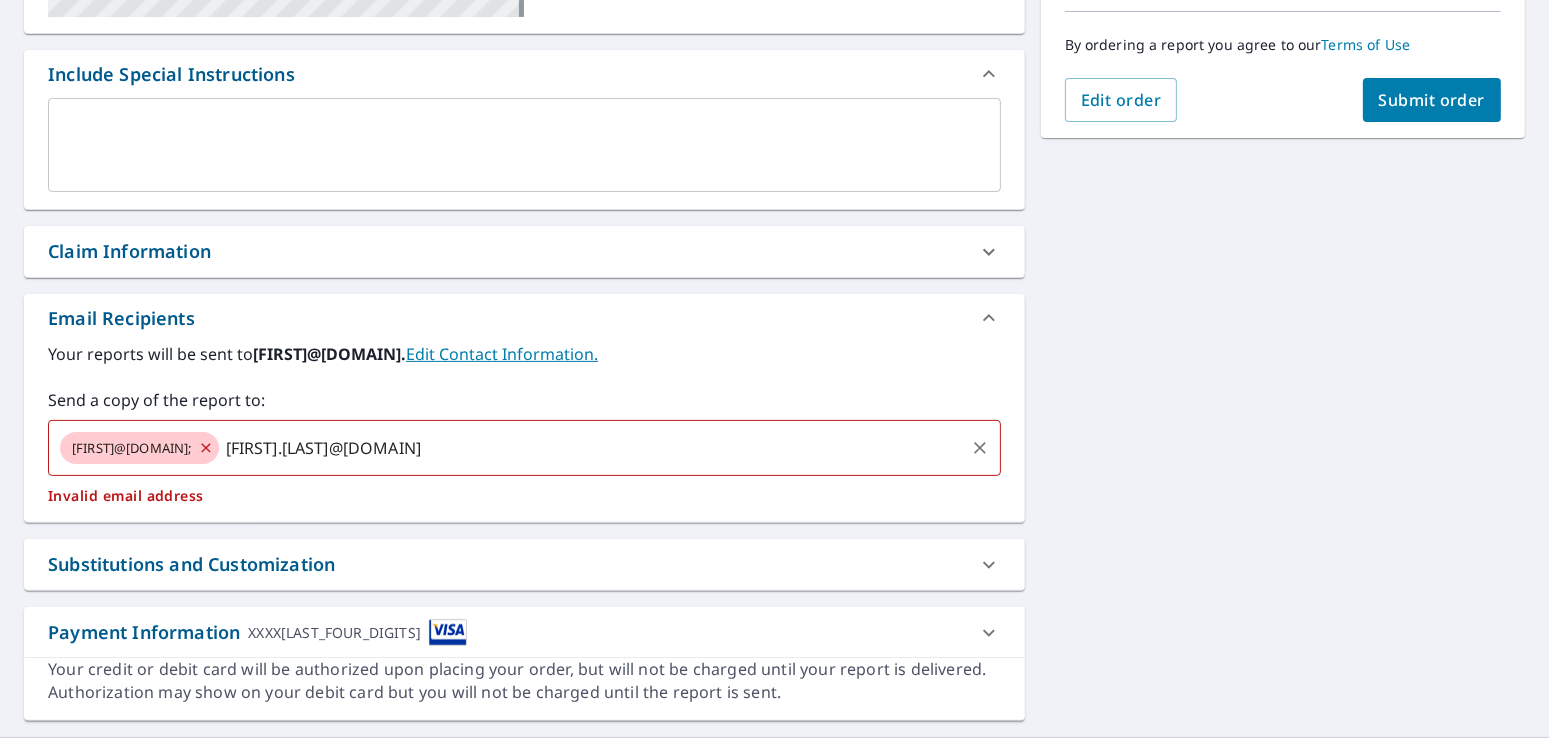 type on "[FIRST].[LAST]@[DOMAIN]" 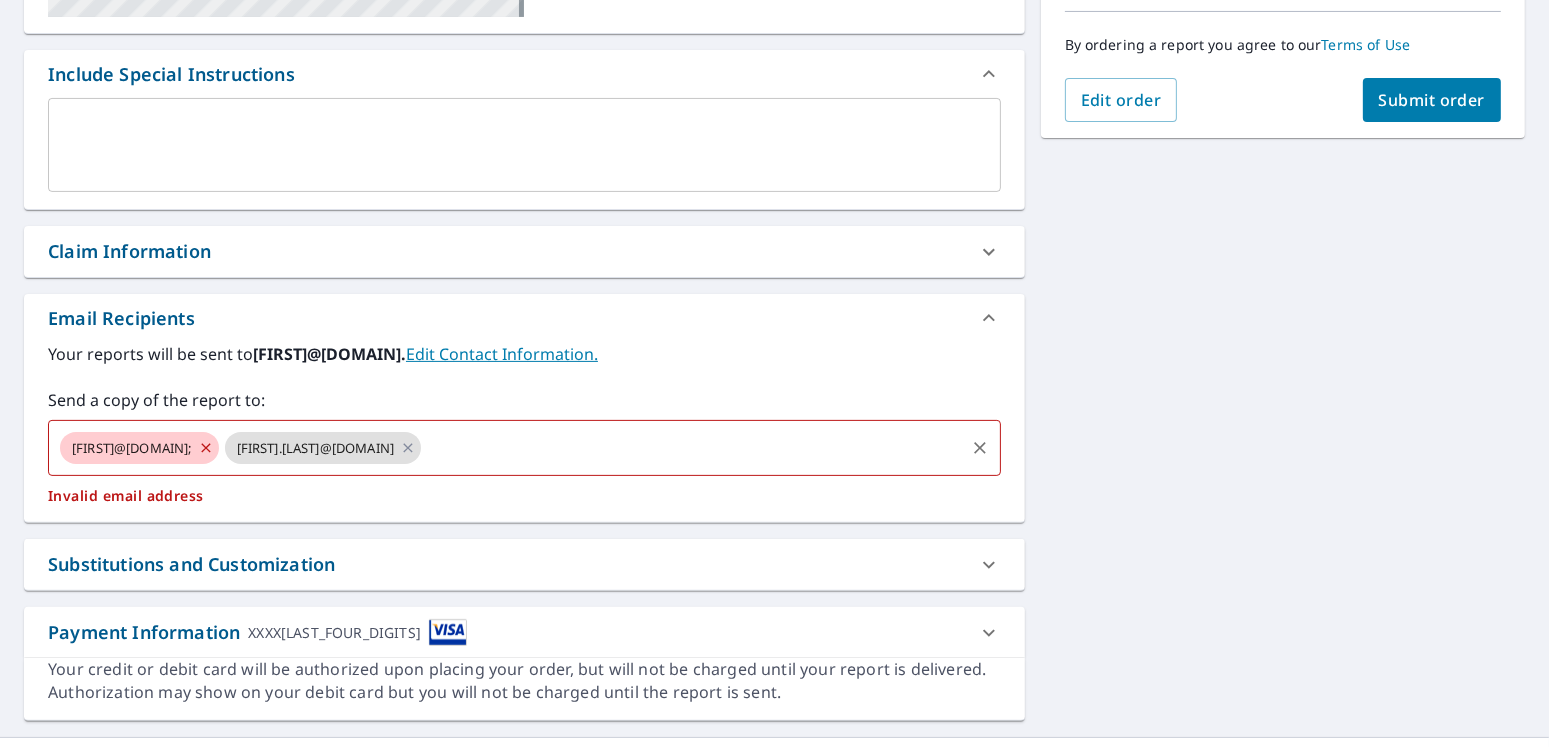 click on "[FIRST]@[DOMAIN];" at bounding box center [132, 448] 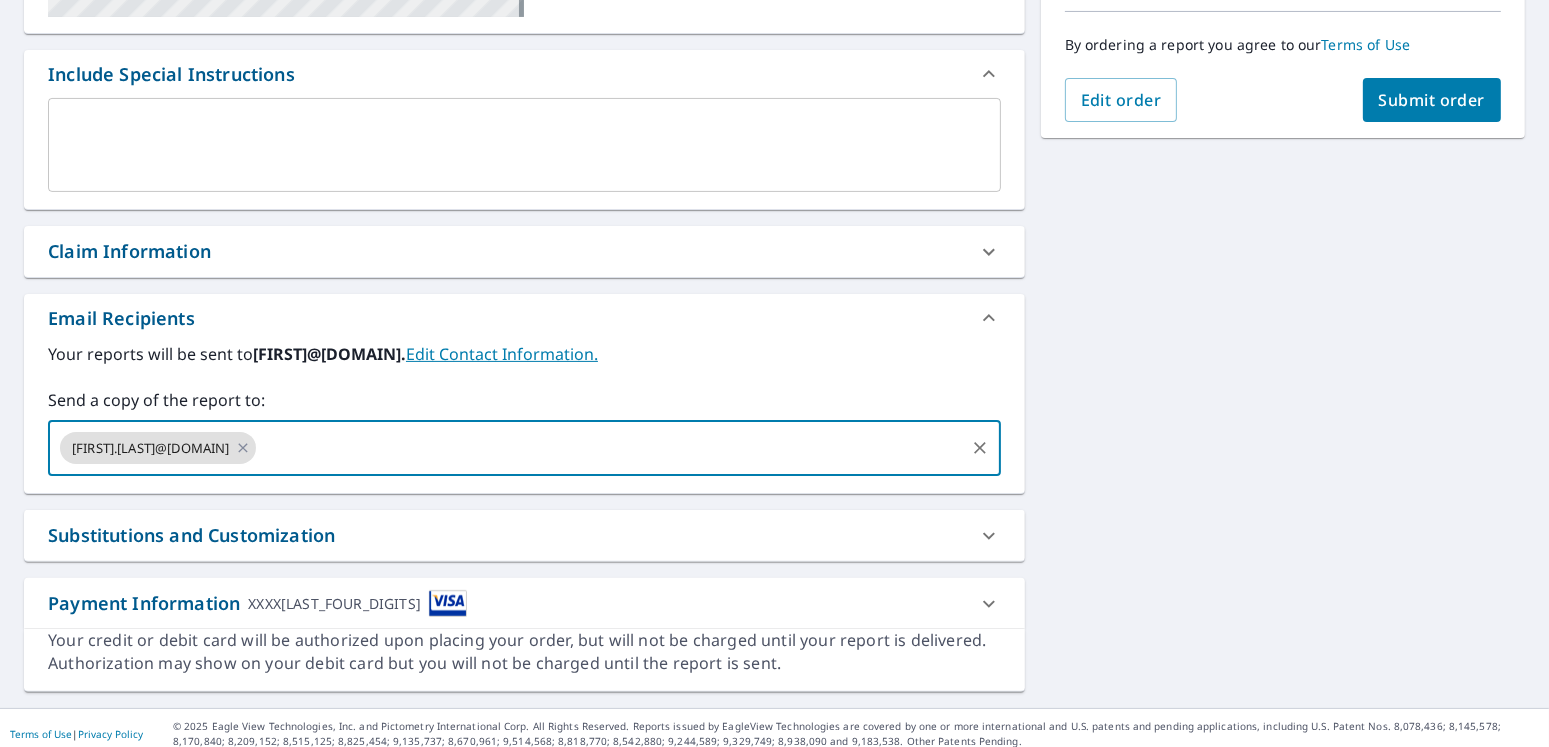 click at bounding box center (610, 448) 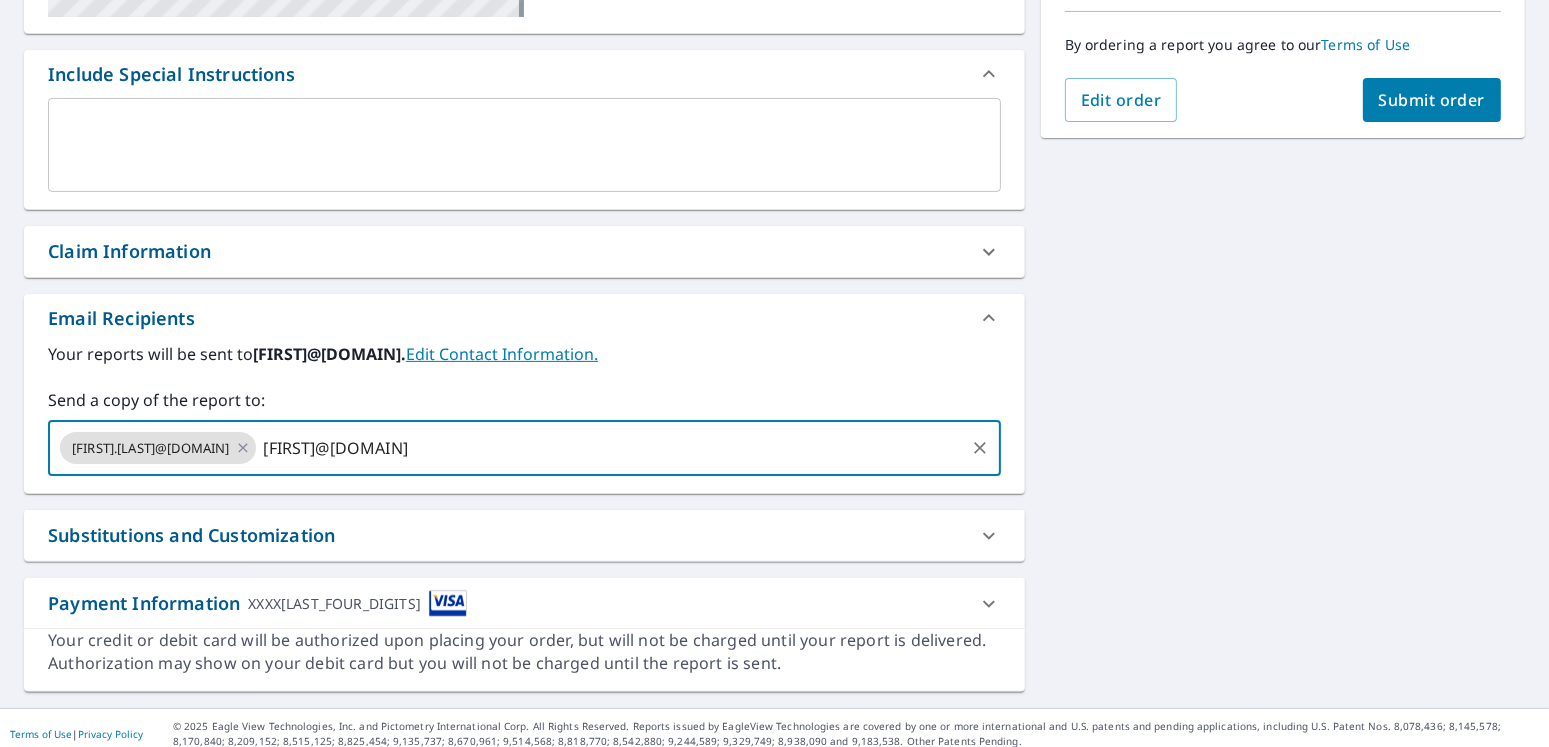 type 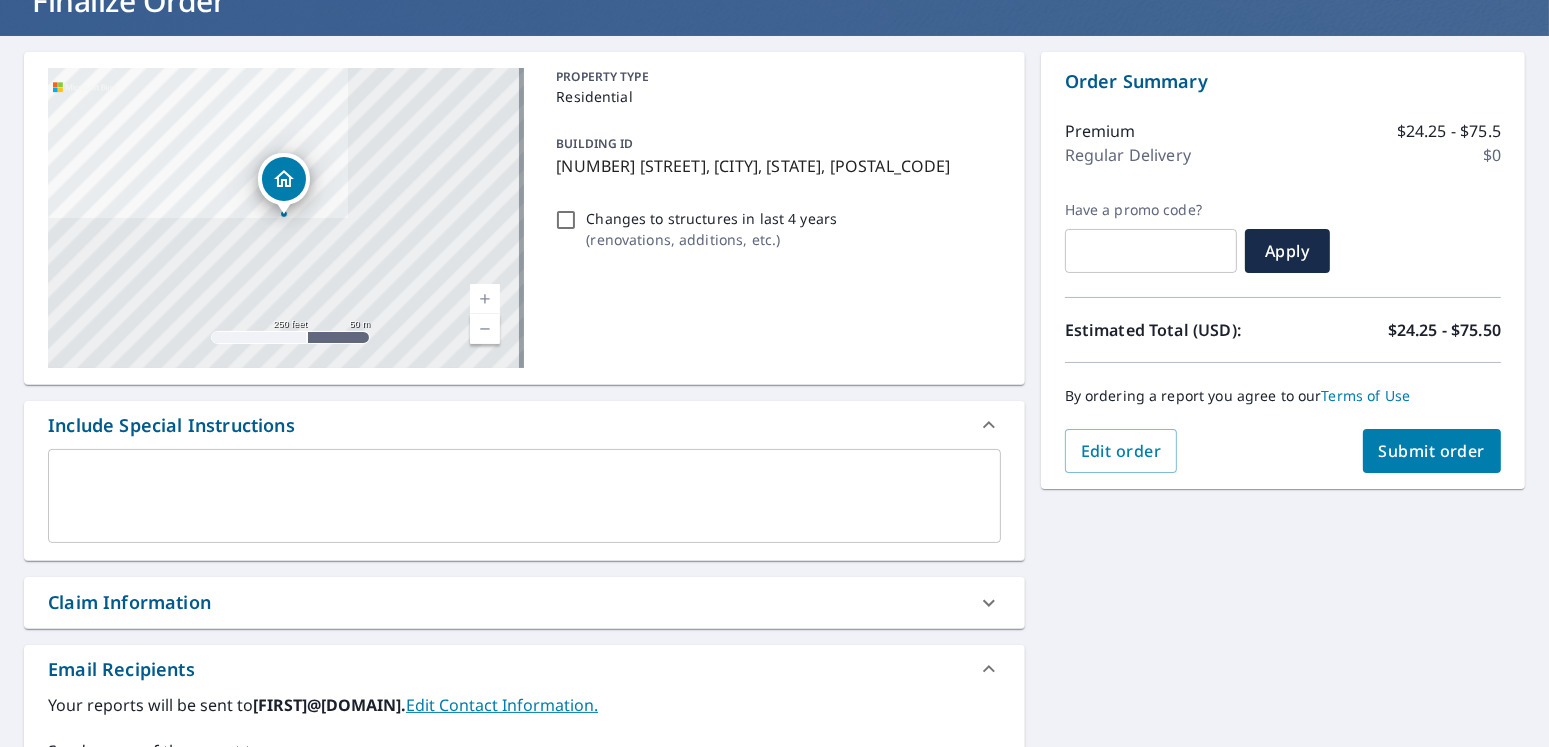 scroll, scrollTop: 100, scrollLeft: 0, axis: vertical 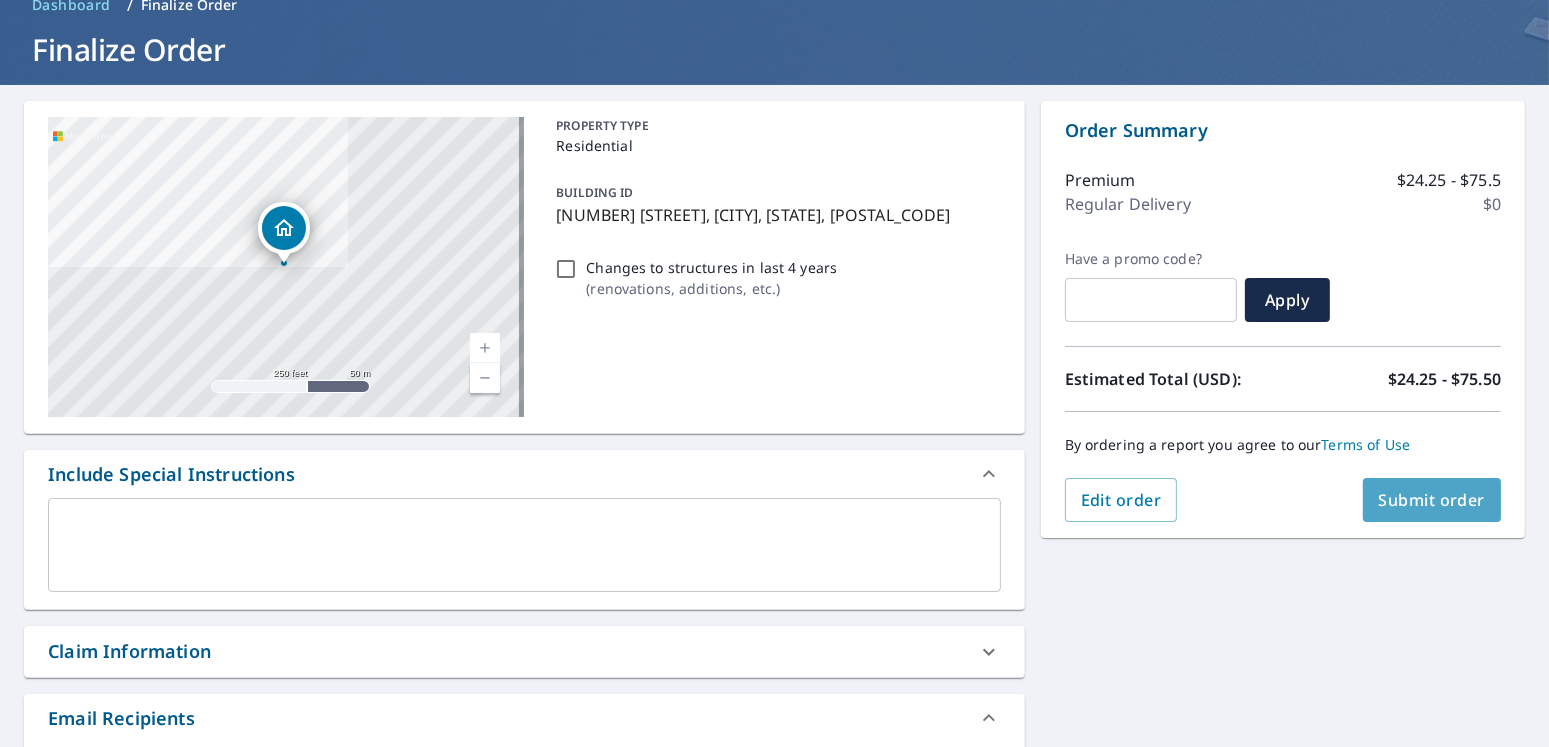 click on "Submit order" at bounding box center [1432, 500] 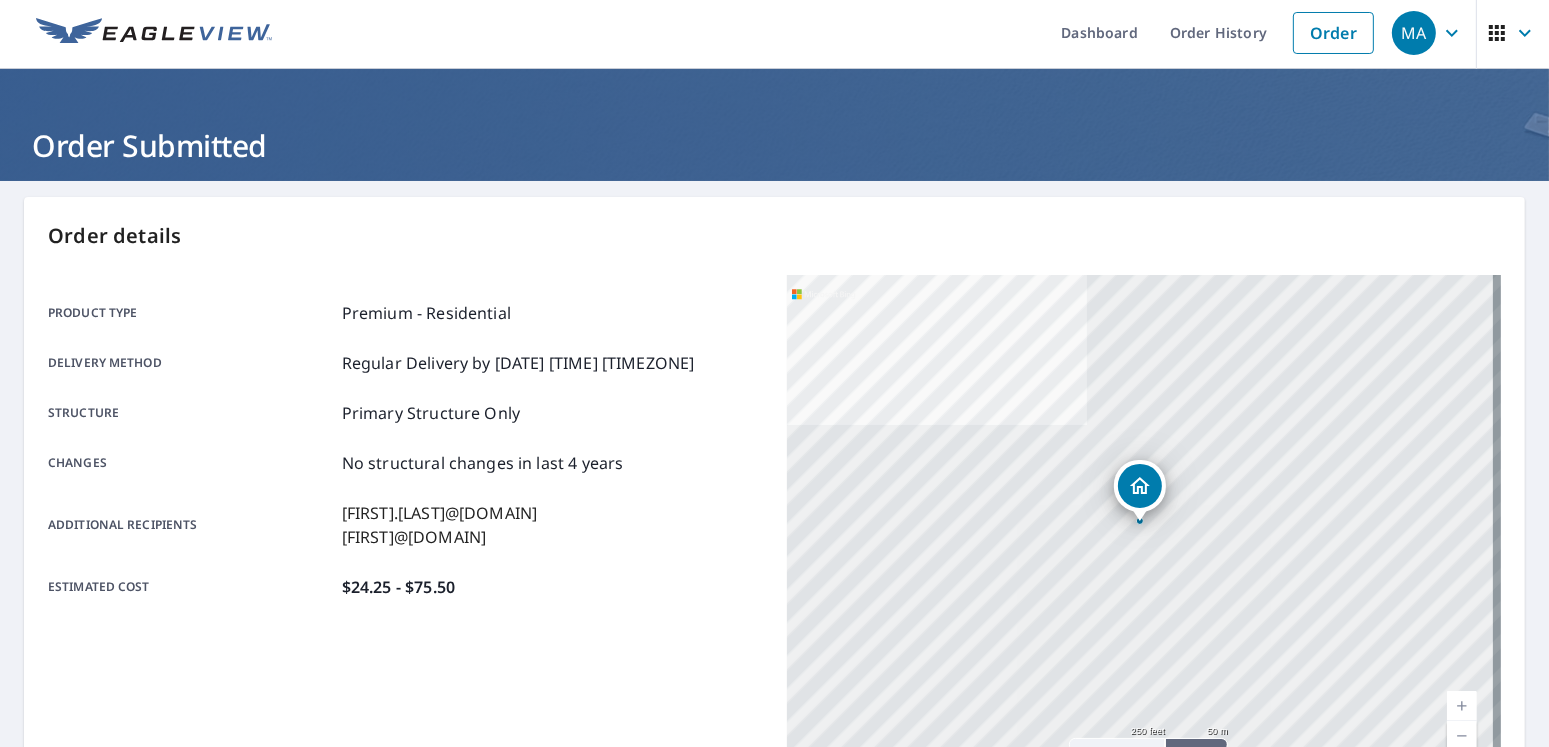scroll, scrollTop: 0, scrollLeft: 0, axis: both 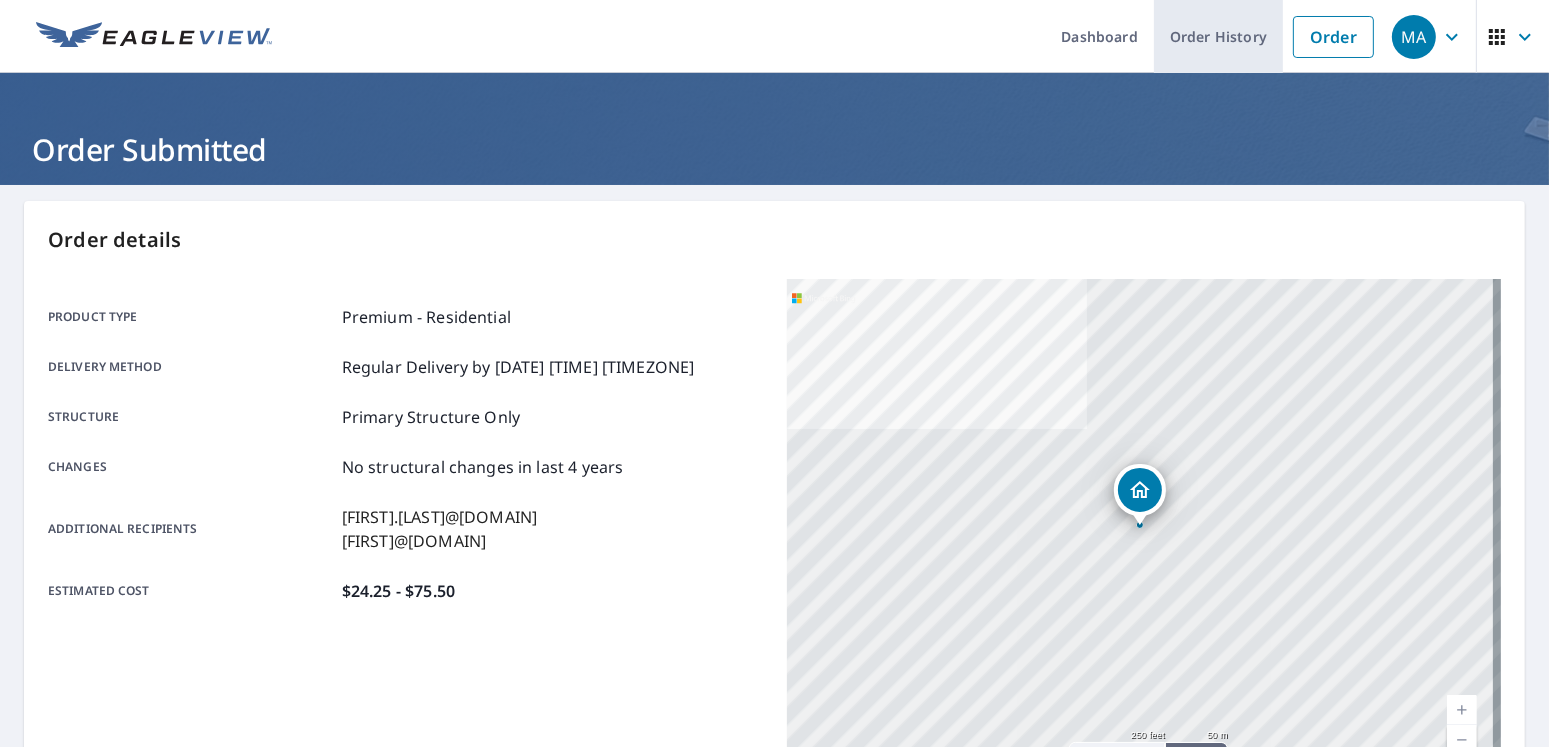 click on "Order History" at bounding box center [1218, 36] 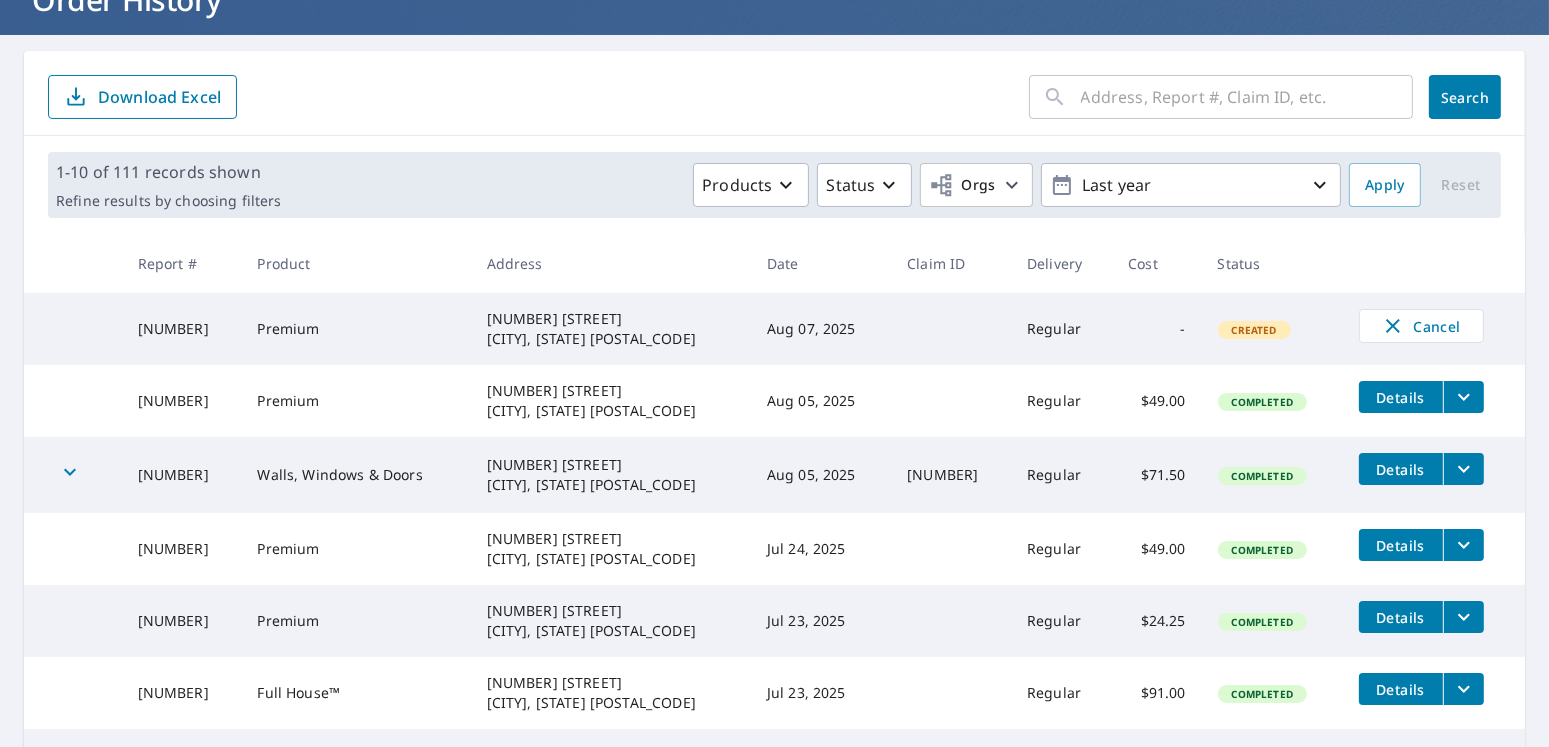 scroll, scrollTop: 200, scrollLeft: 0, axis: vertical 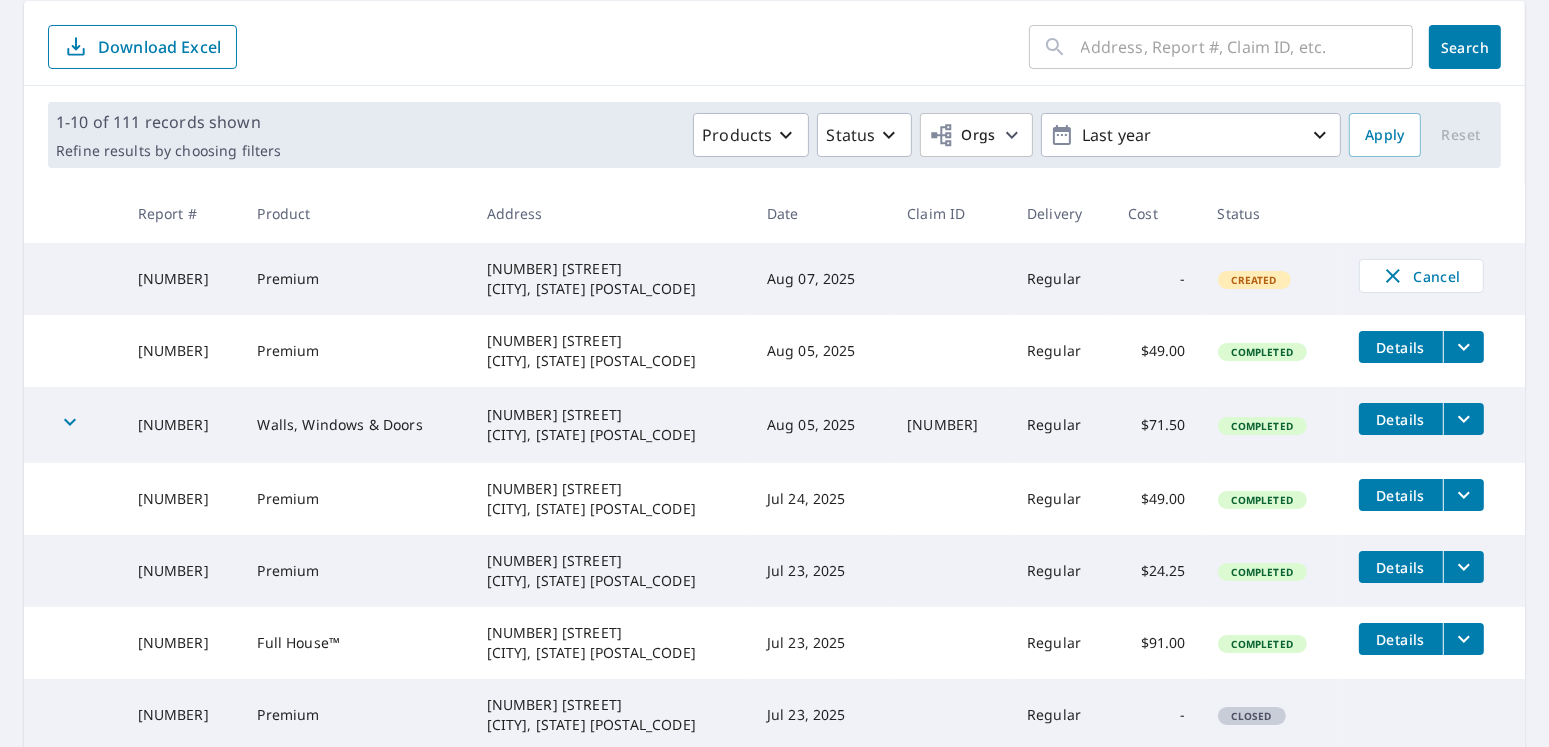click 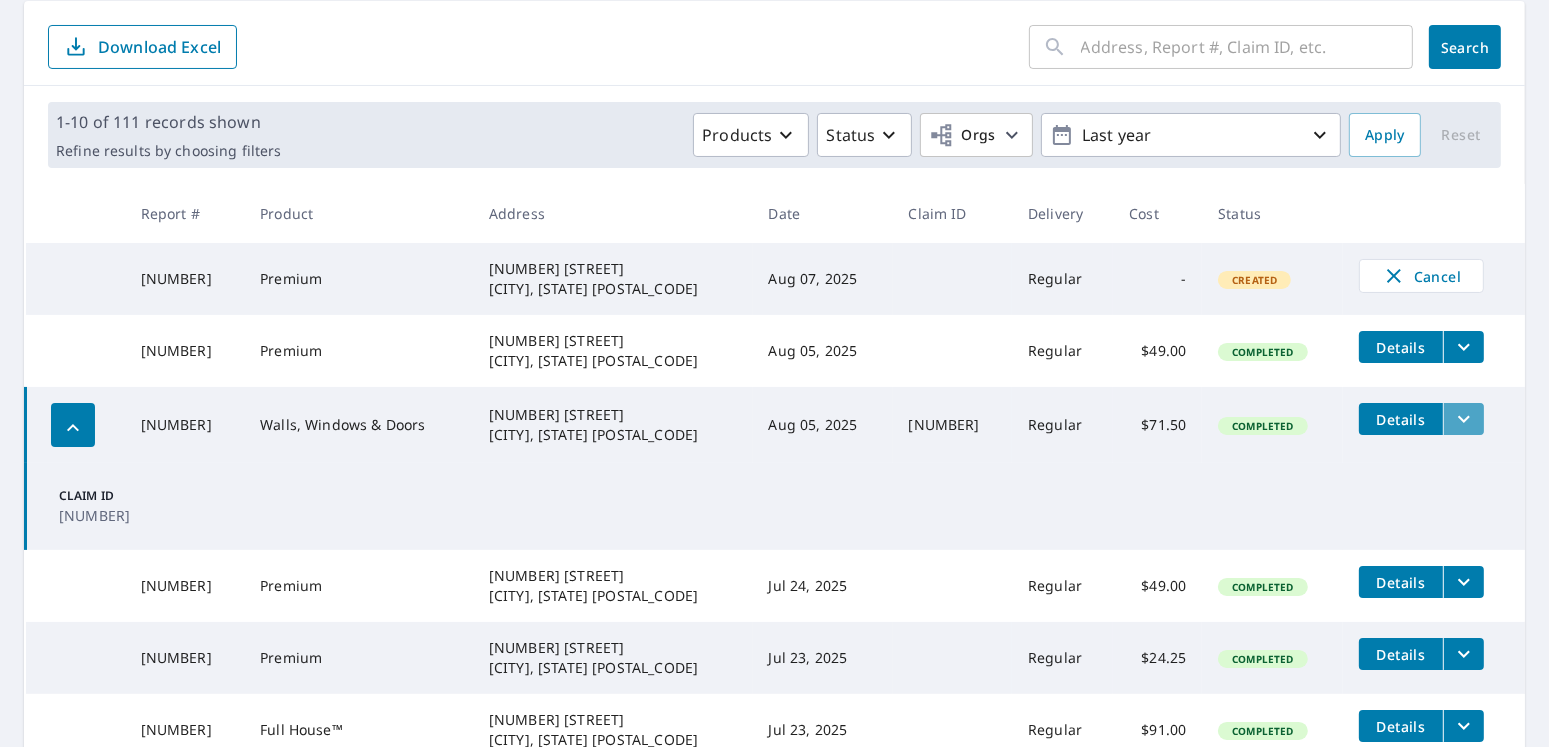 click 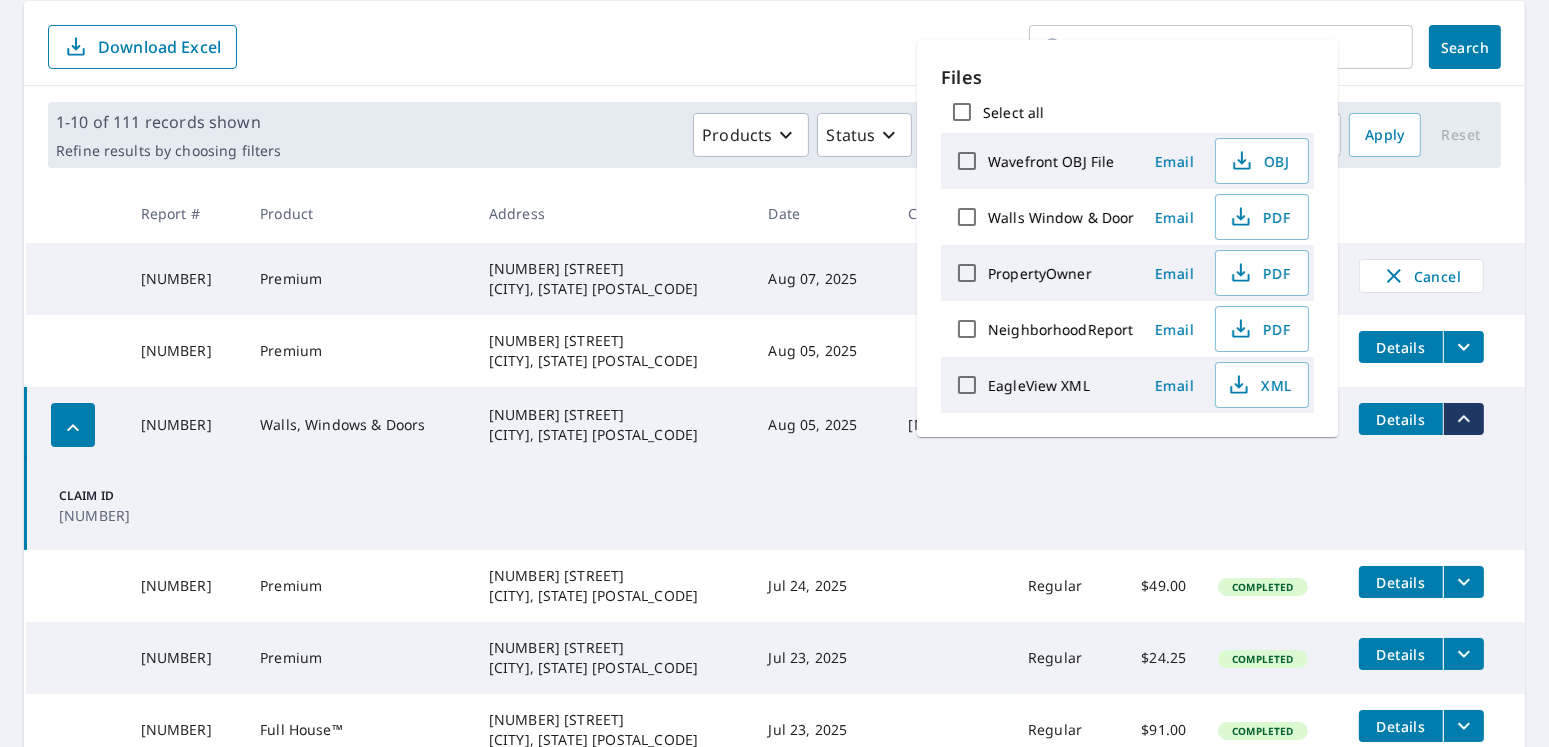 click on "Claim ID [NUMBER]" at bounding box center (776, 506) 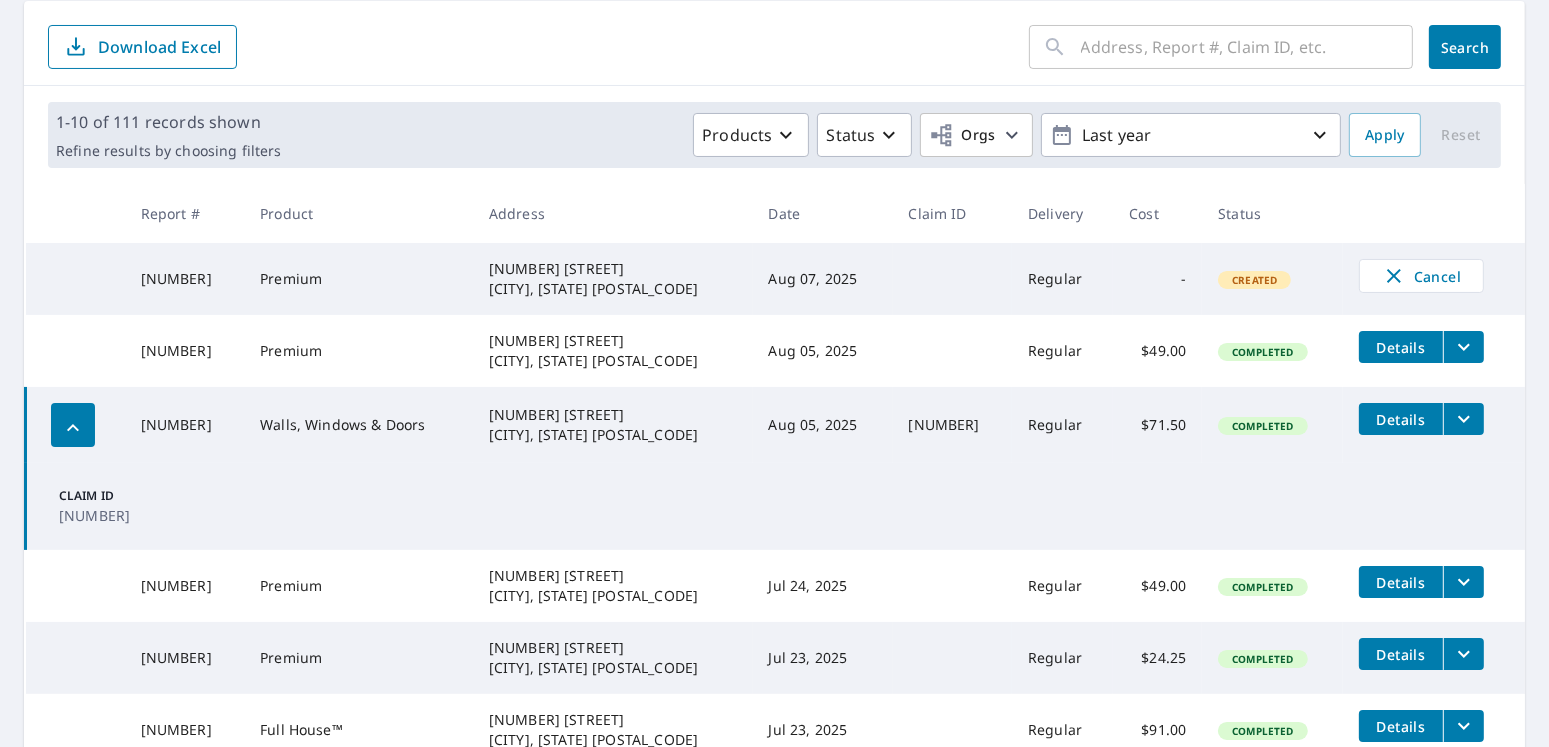 click 